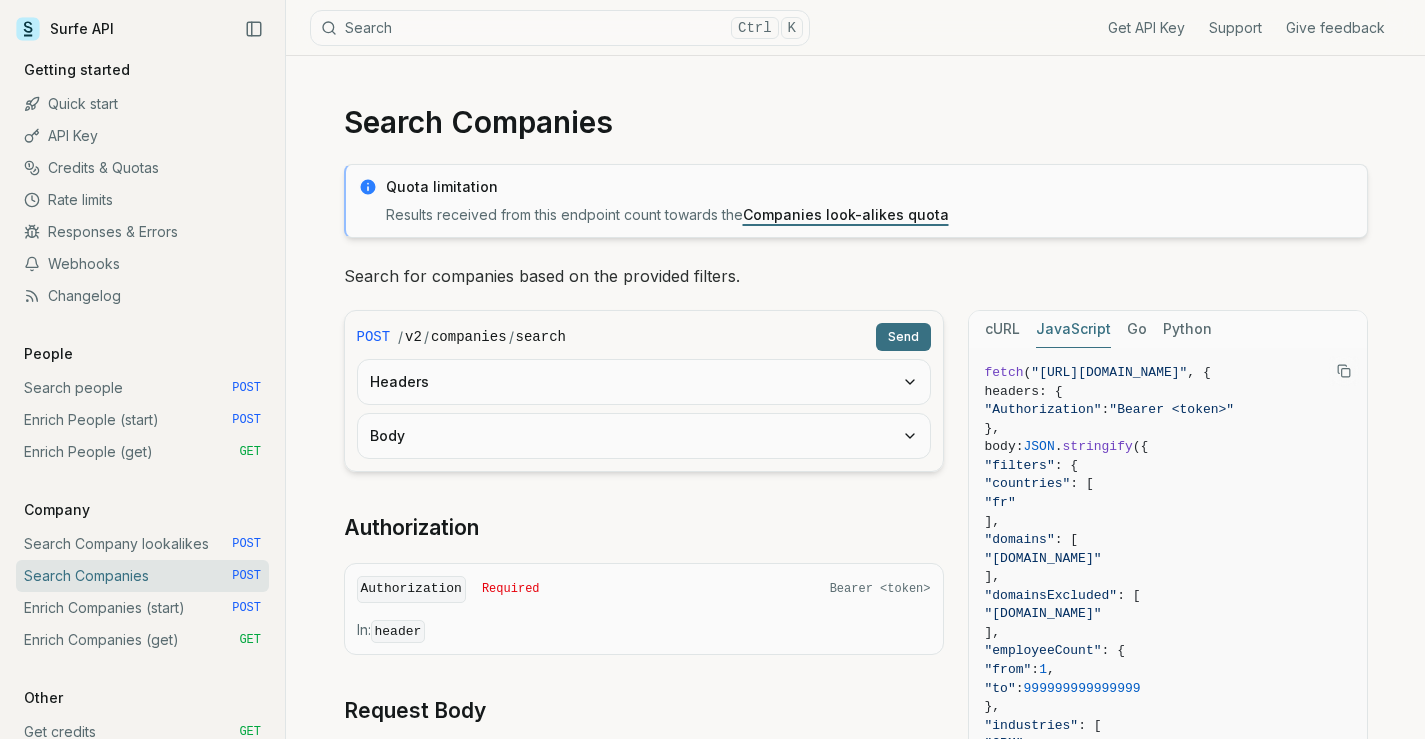 scroll, scrollTop: 100, scrollLeft: 0, axis: vertical 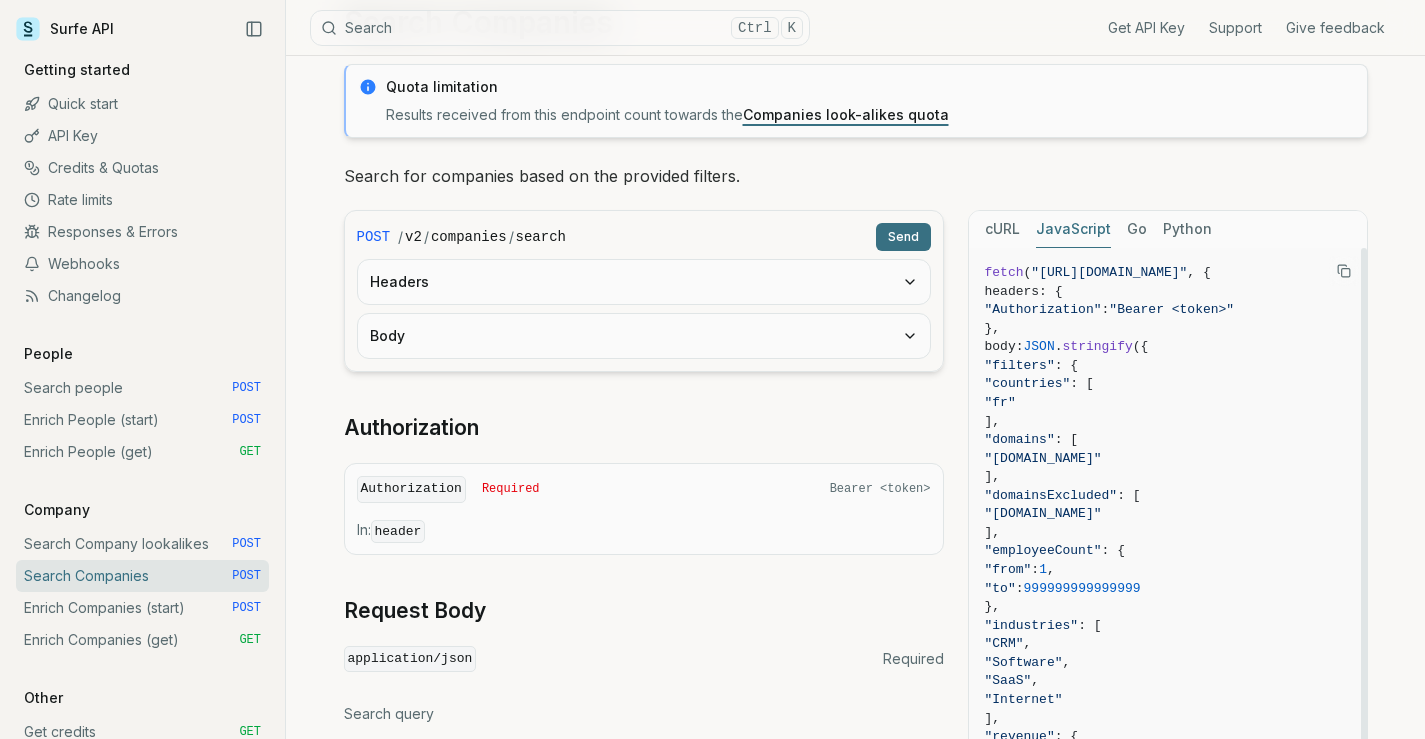 type 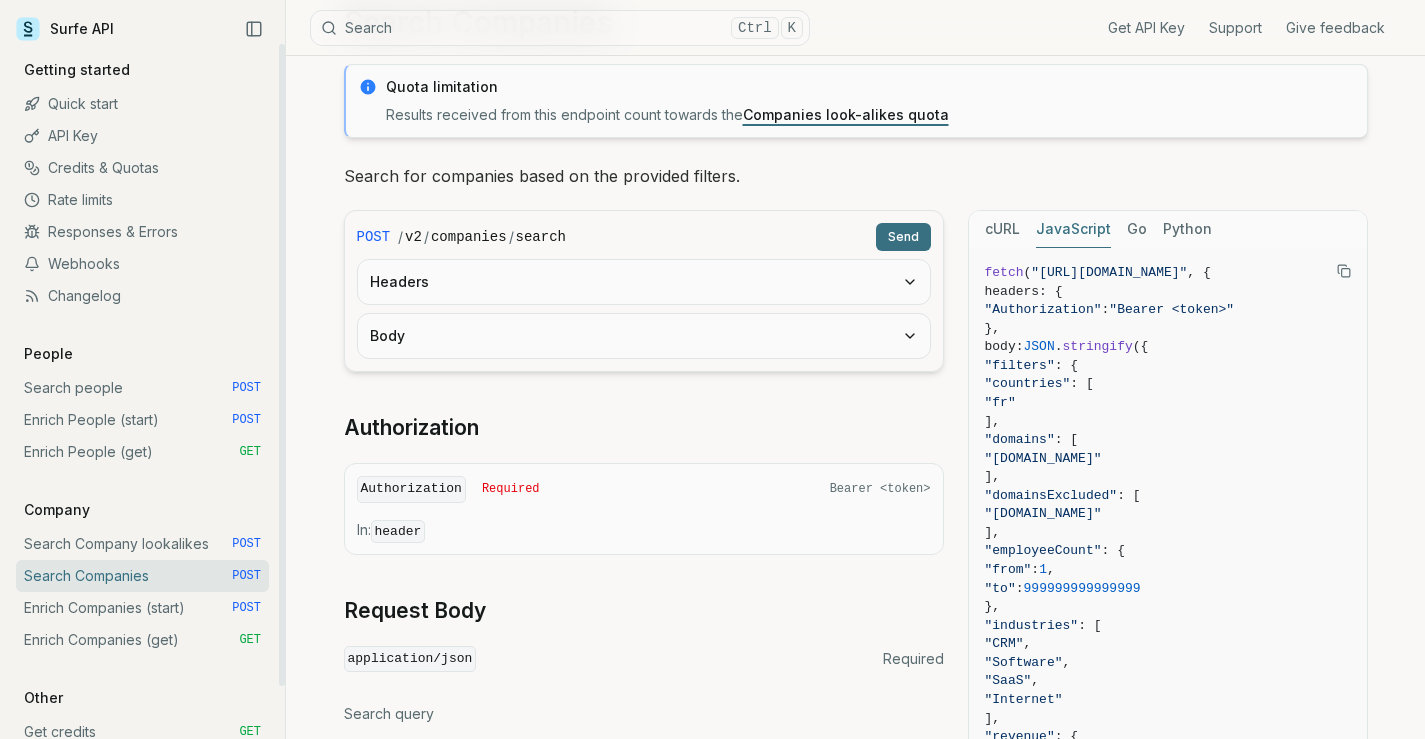 click on "Search people   POST" at bounding box center [142, 388] 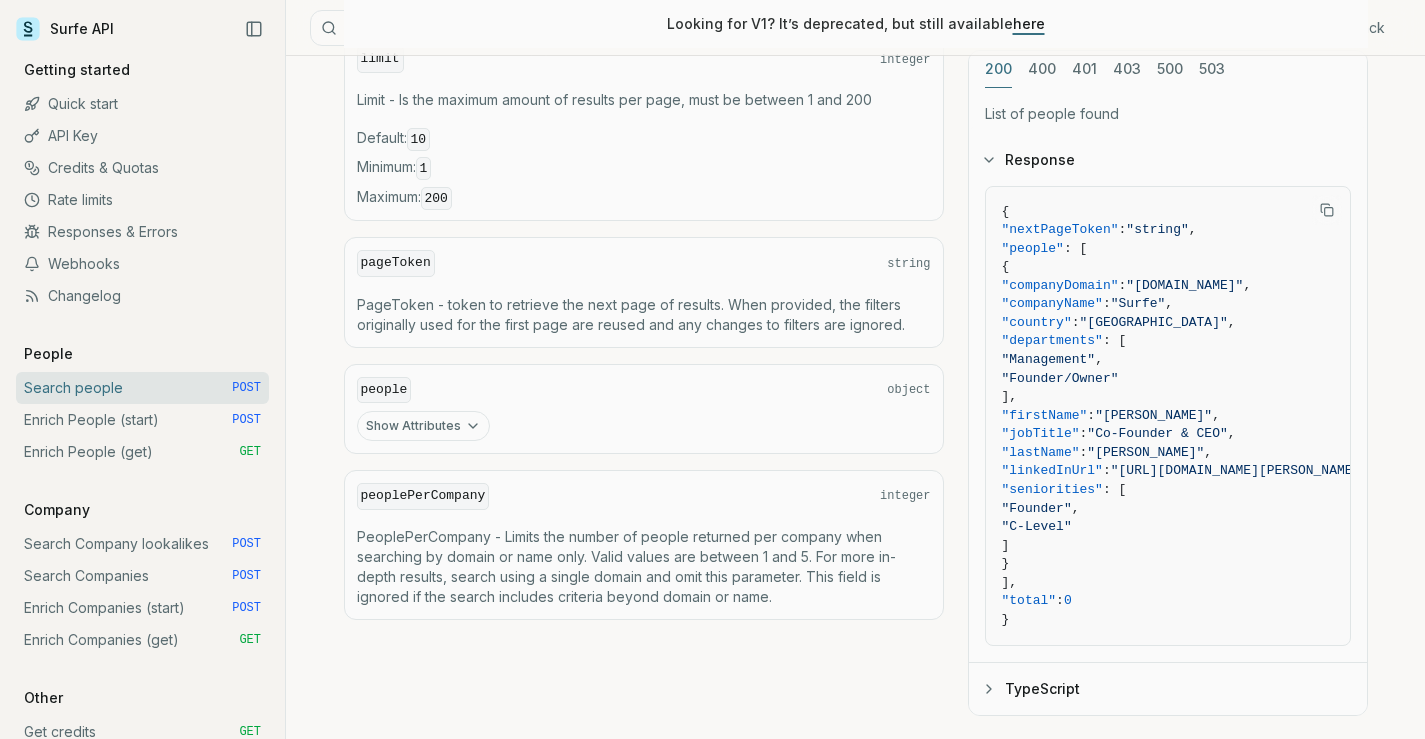 scroll, scrollTop: 1100, scrollLeft: 0, axis: vertical 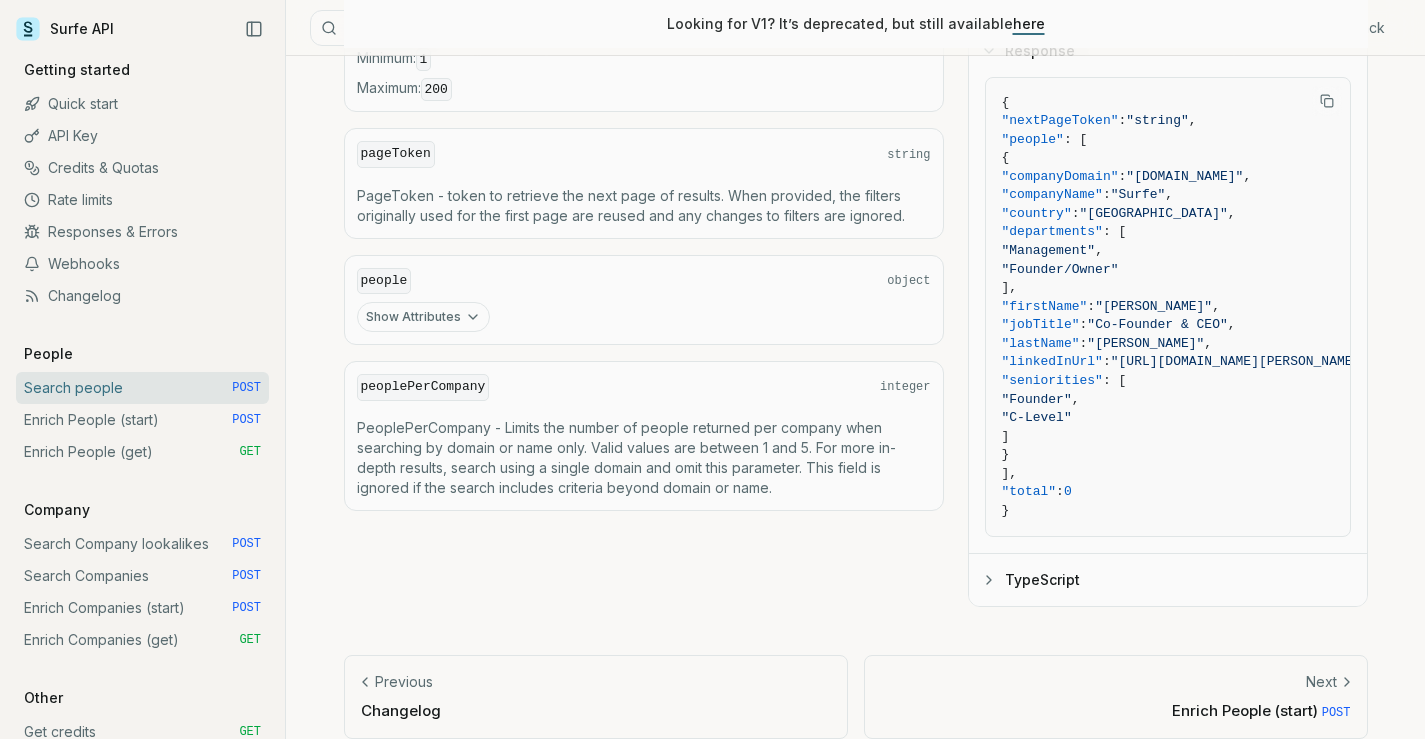 click on "Show Attributes" at bounding box center (423, 317) 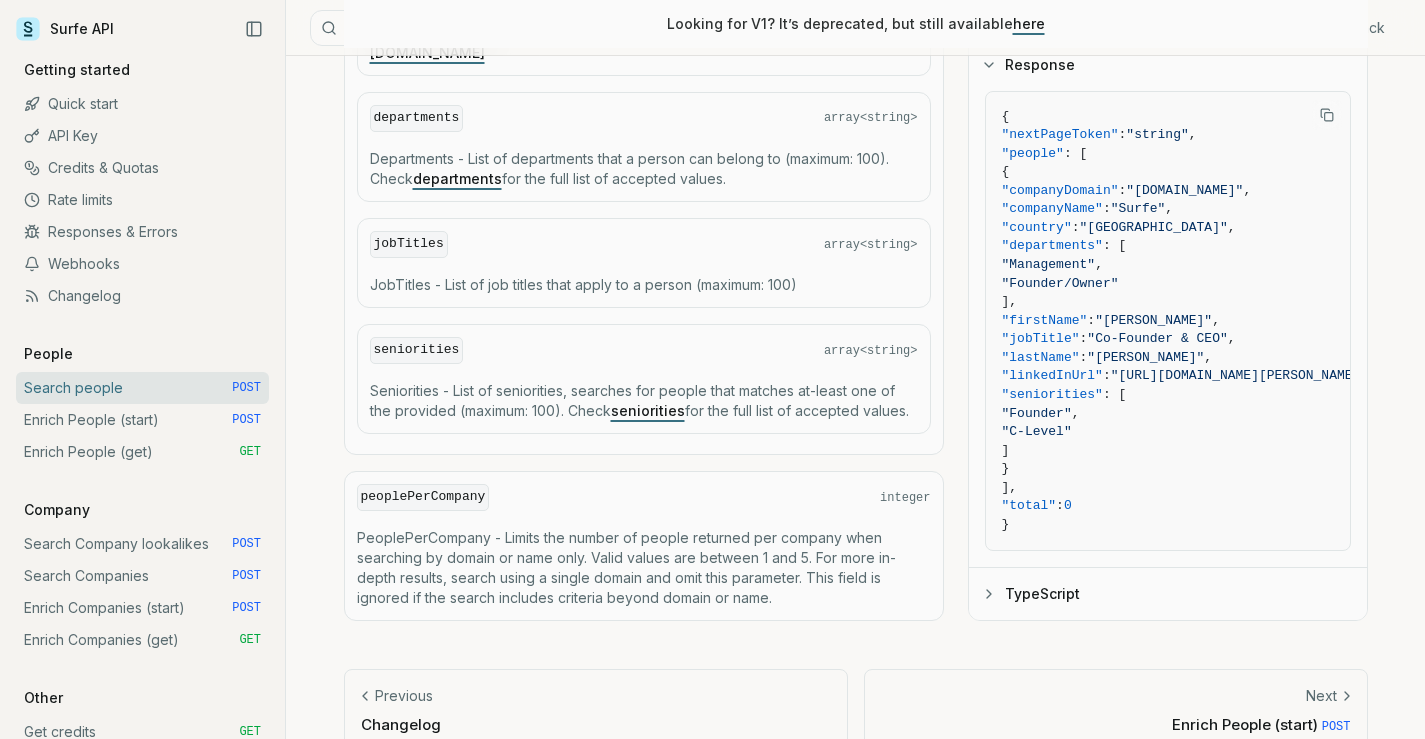 scroll, scrollTop: 1528, scrollLeft: 0, axis: vertical 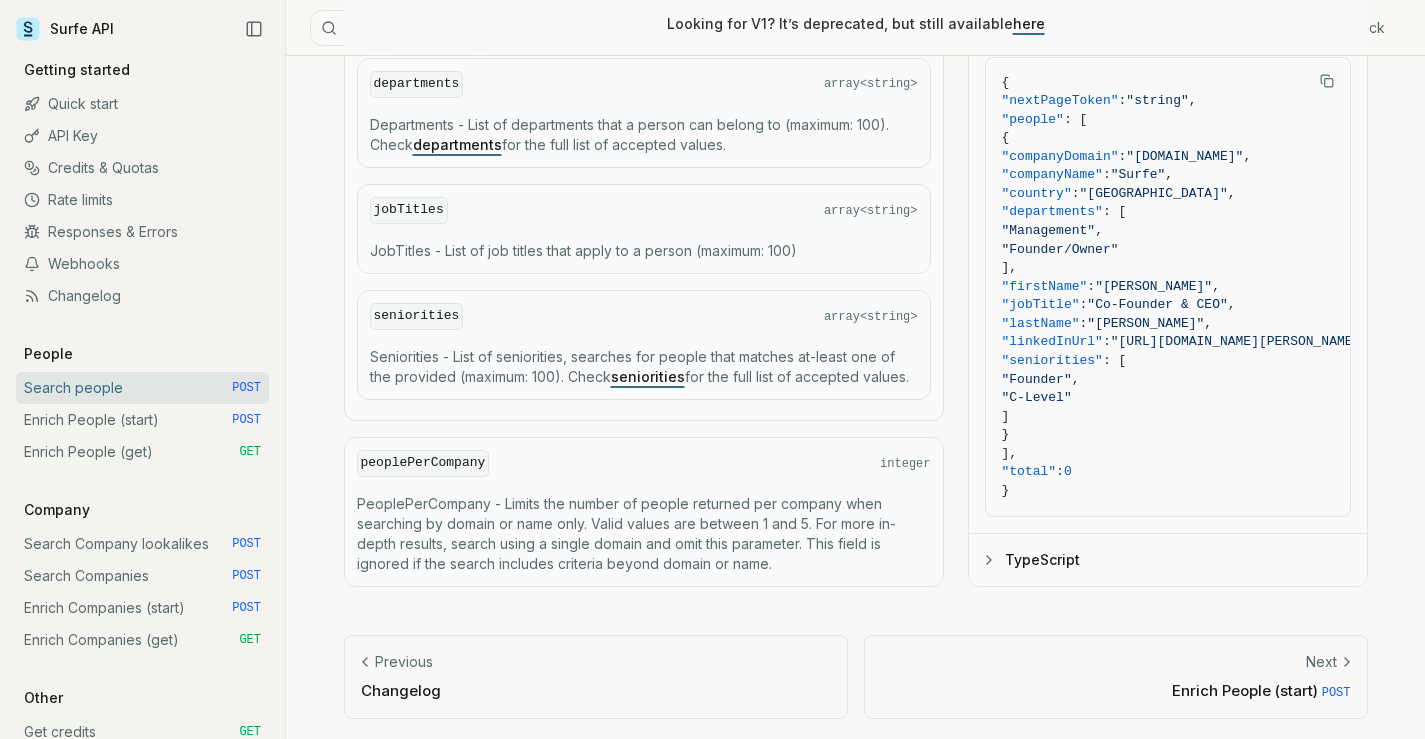 type 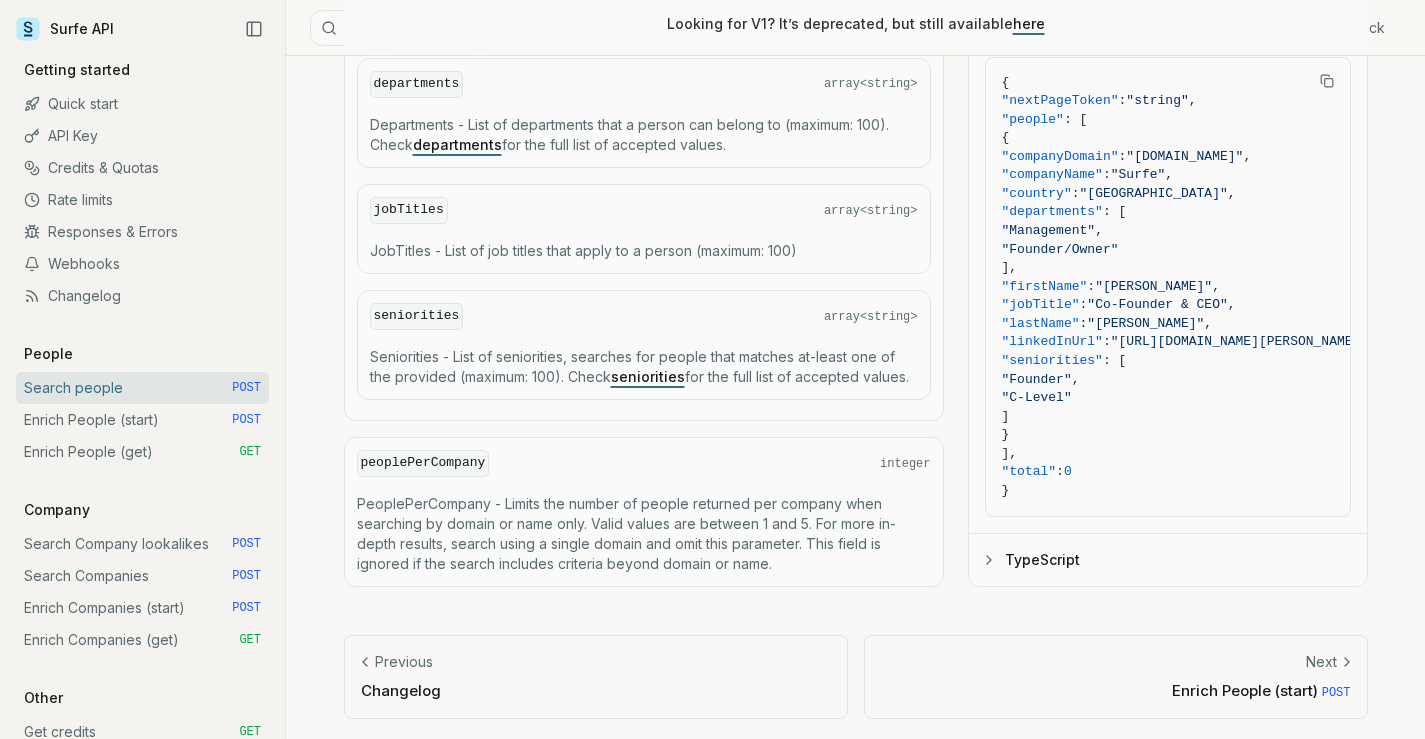click on "peoplePerCompany" at bounding box center [423, 463] 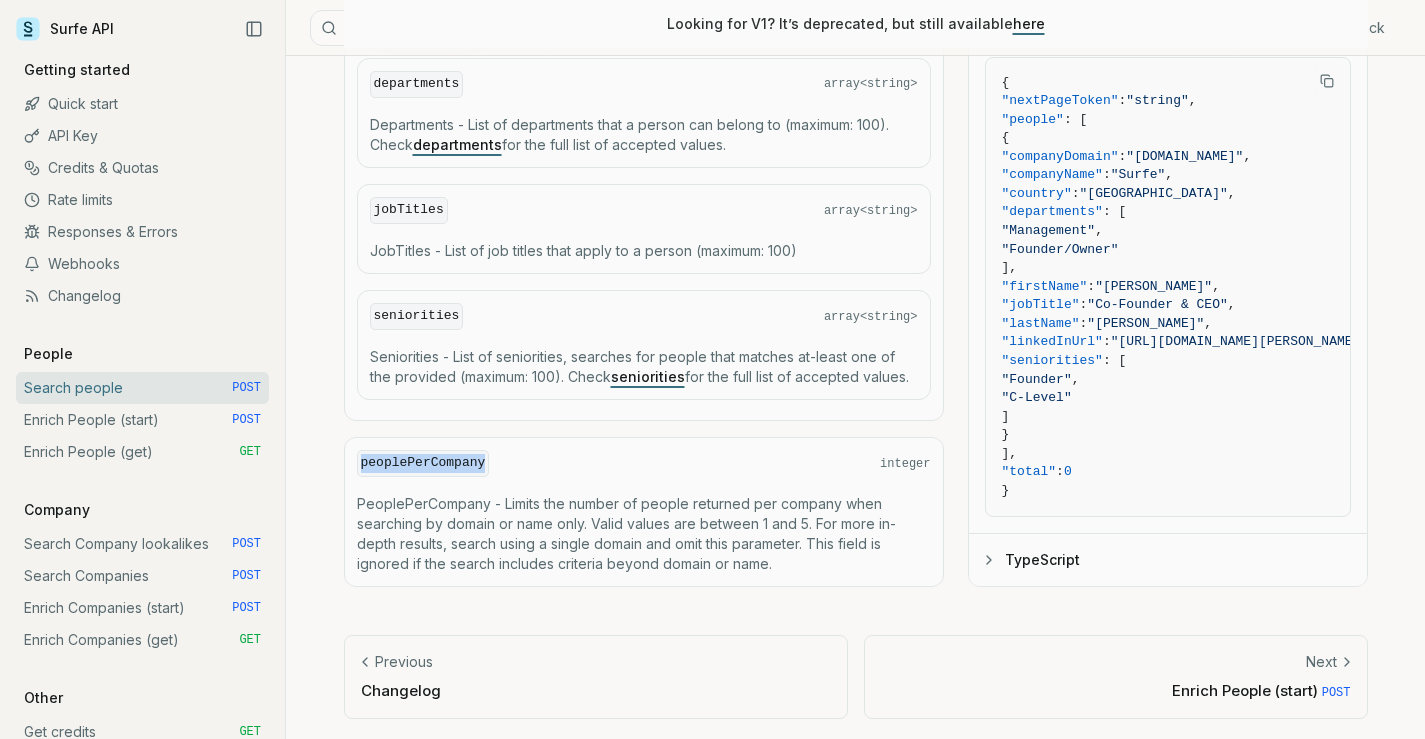 click on "peoplePerCompany" at bounding box center (423, 463) 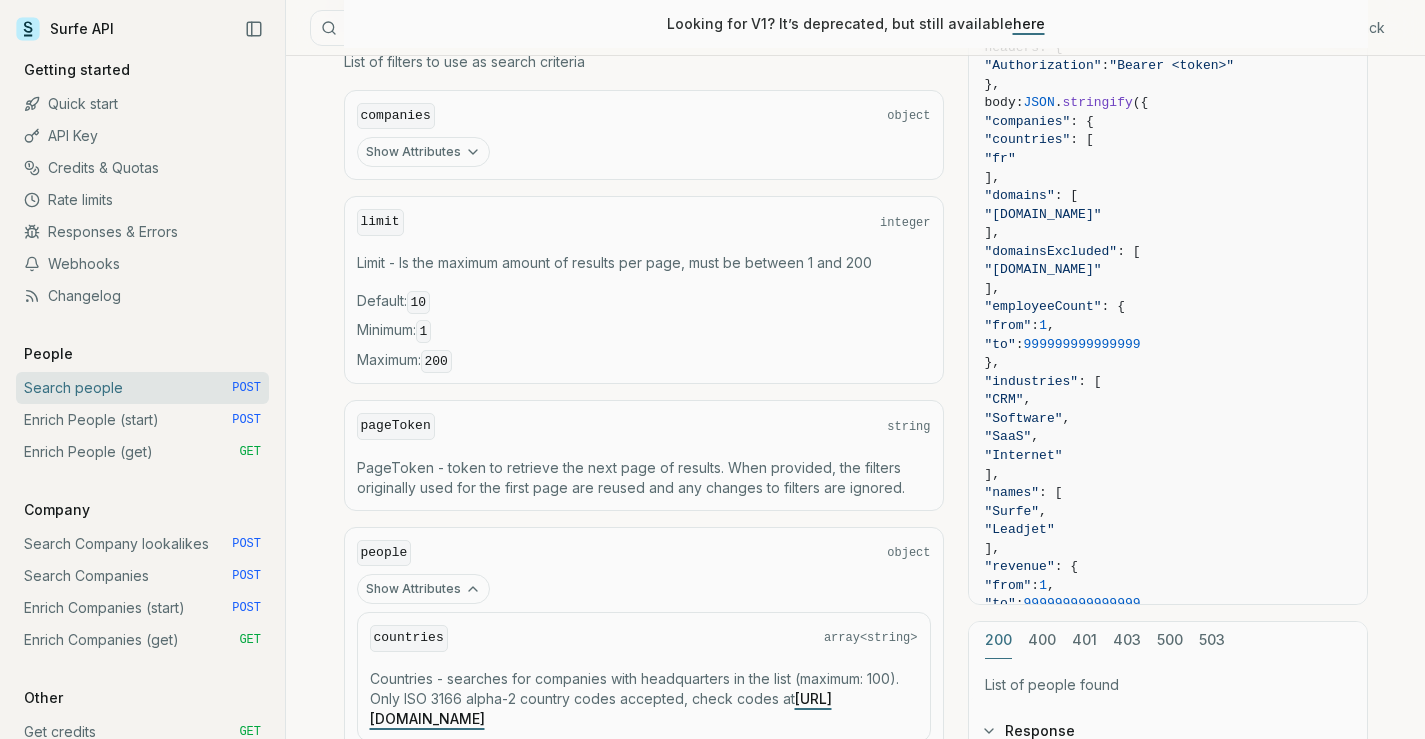 scroll, scrollTop: 628, scrollLeft: 0, axis: vertical 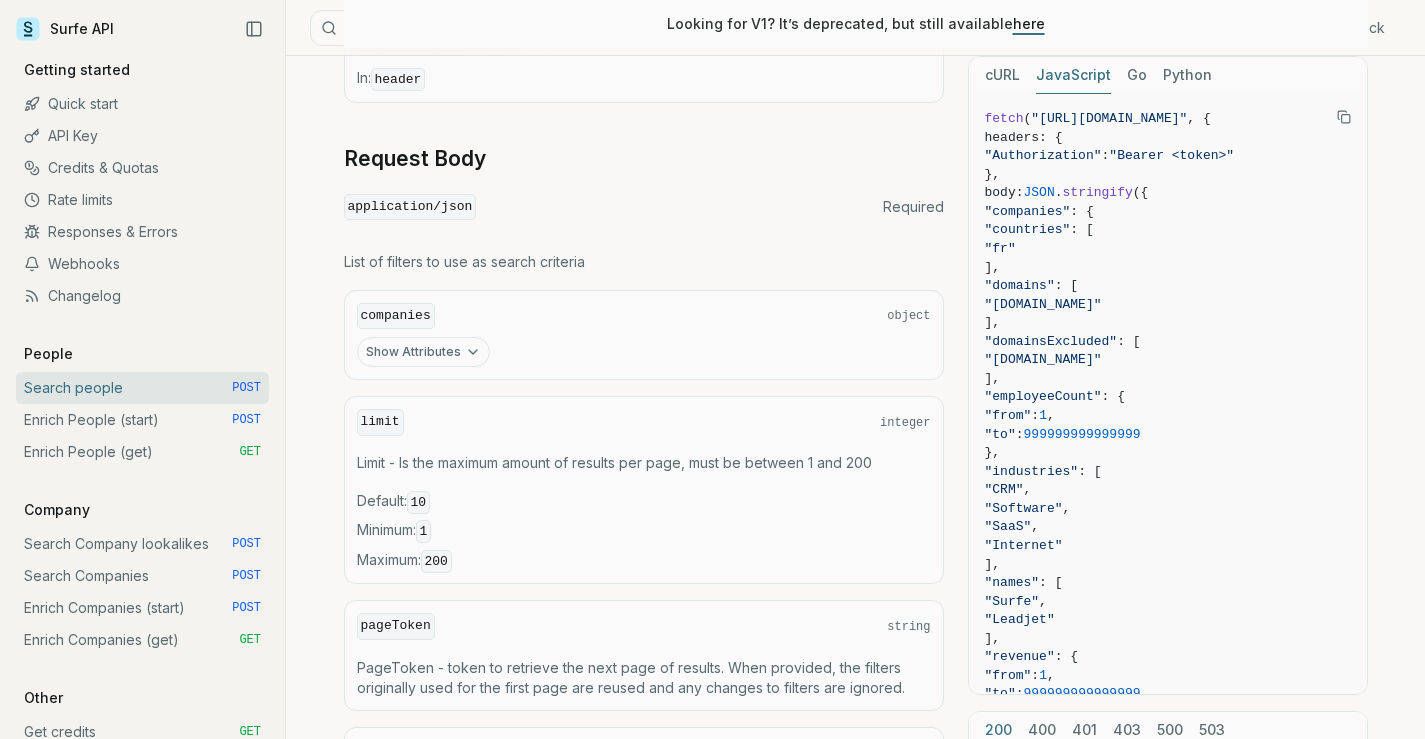 click on "Show Attributes" at bounding box center (423, 352) 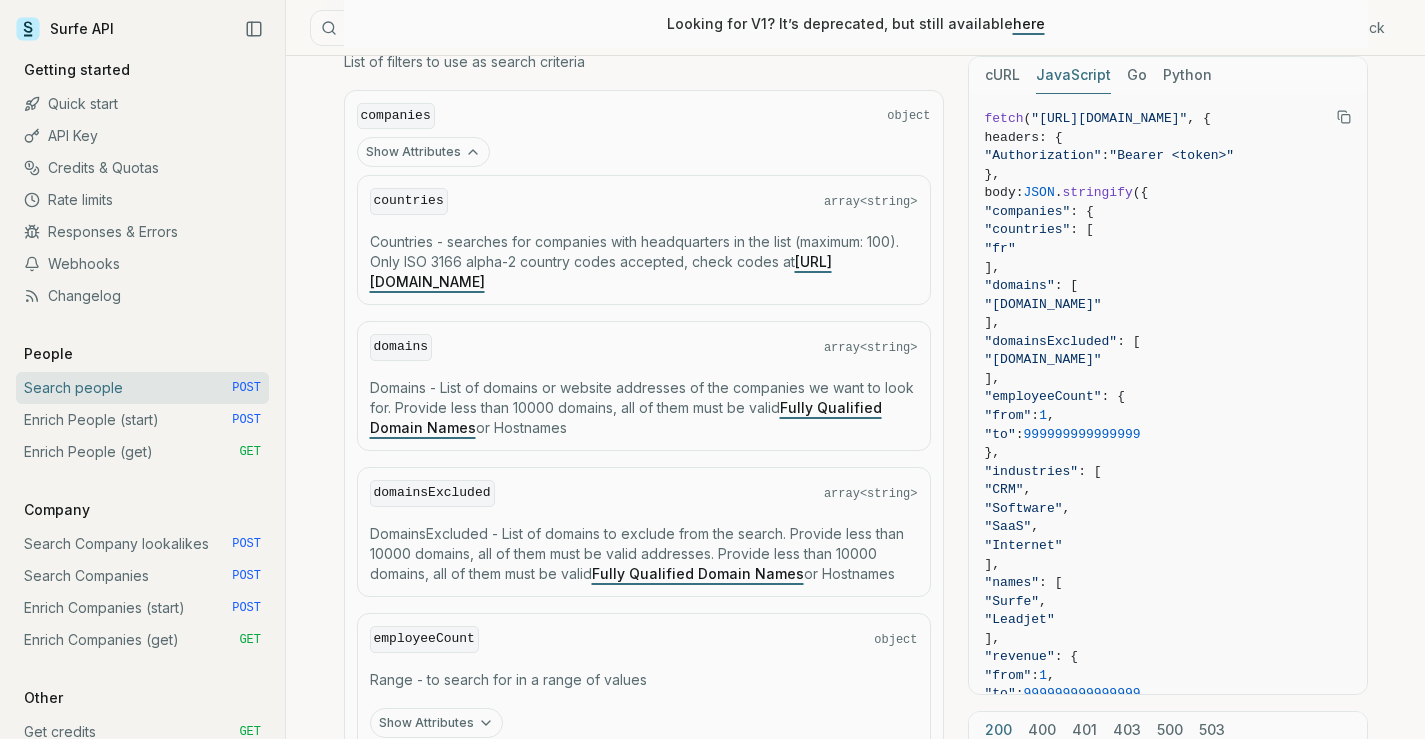 scroll, scrollTop: 928, scrollLeft: 0, axis: vertical 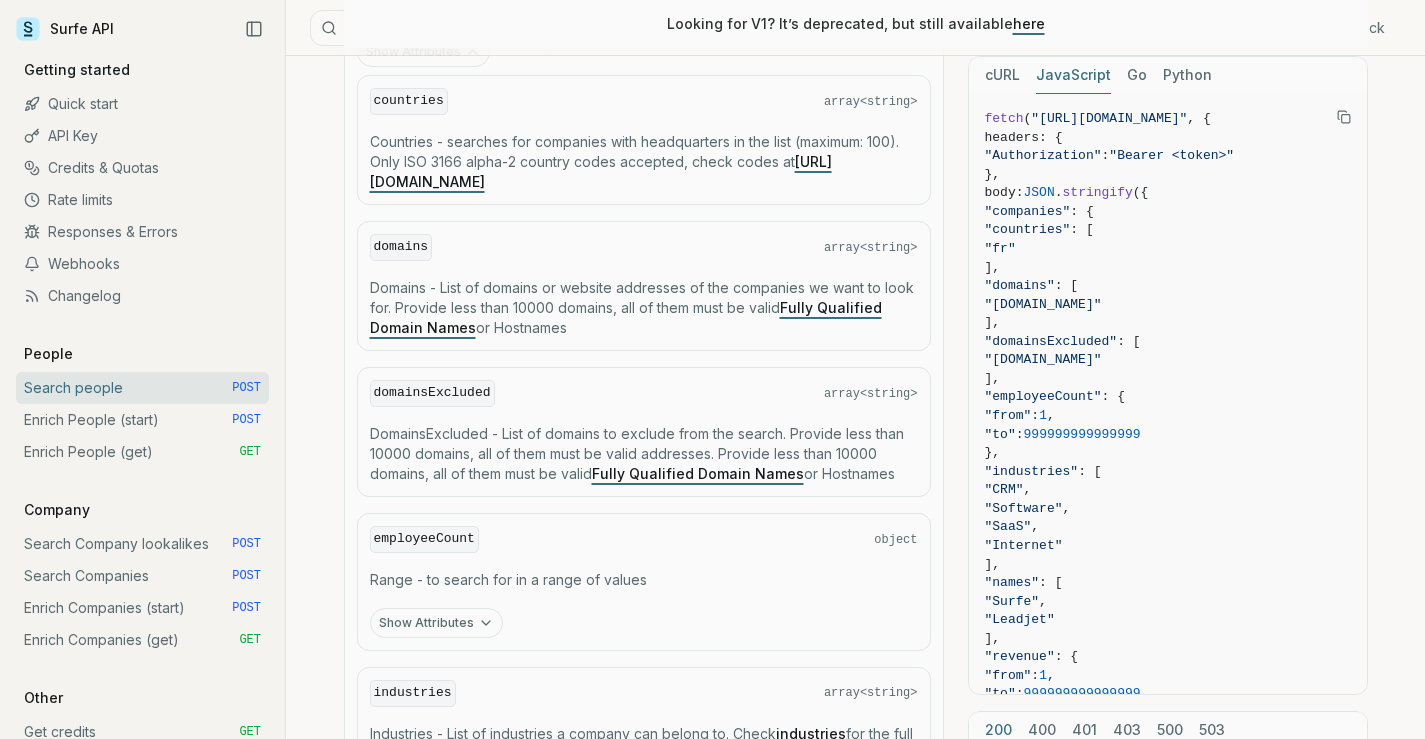 click on "domainsExcluded" at bounding box center [432, 393] 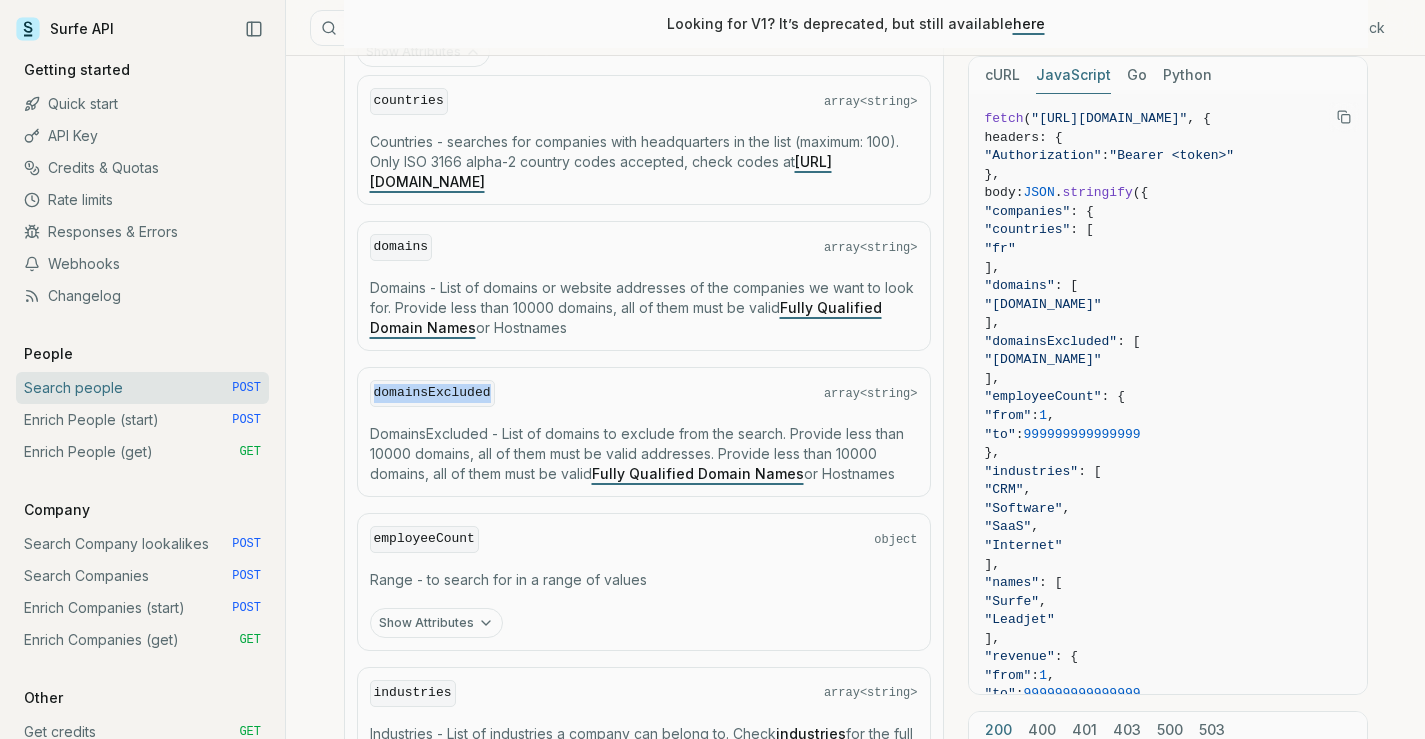 click on "domainsExcluded" at bounding box center (432, 393) 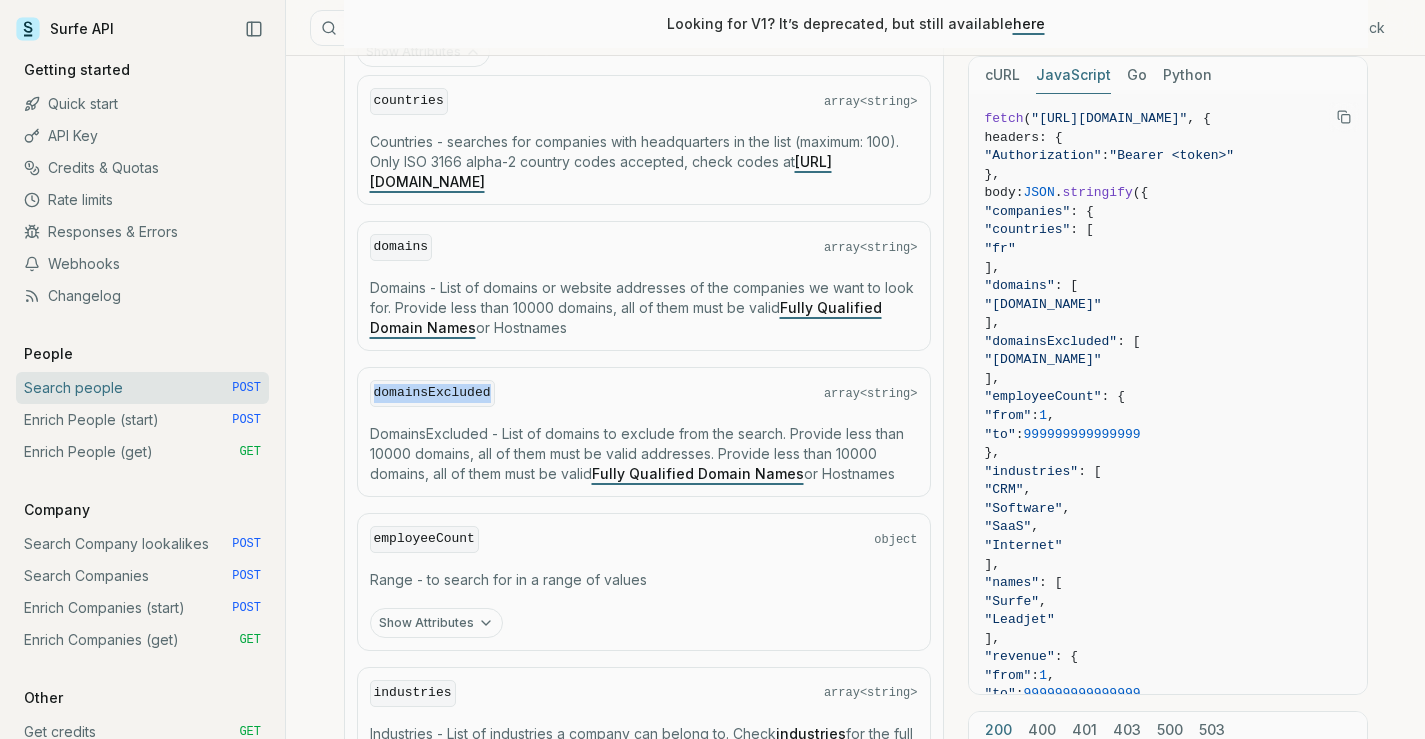 click on "domainsExcluded" at bounding box center [432, 393] 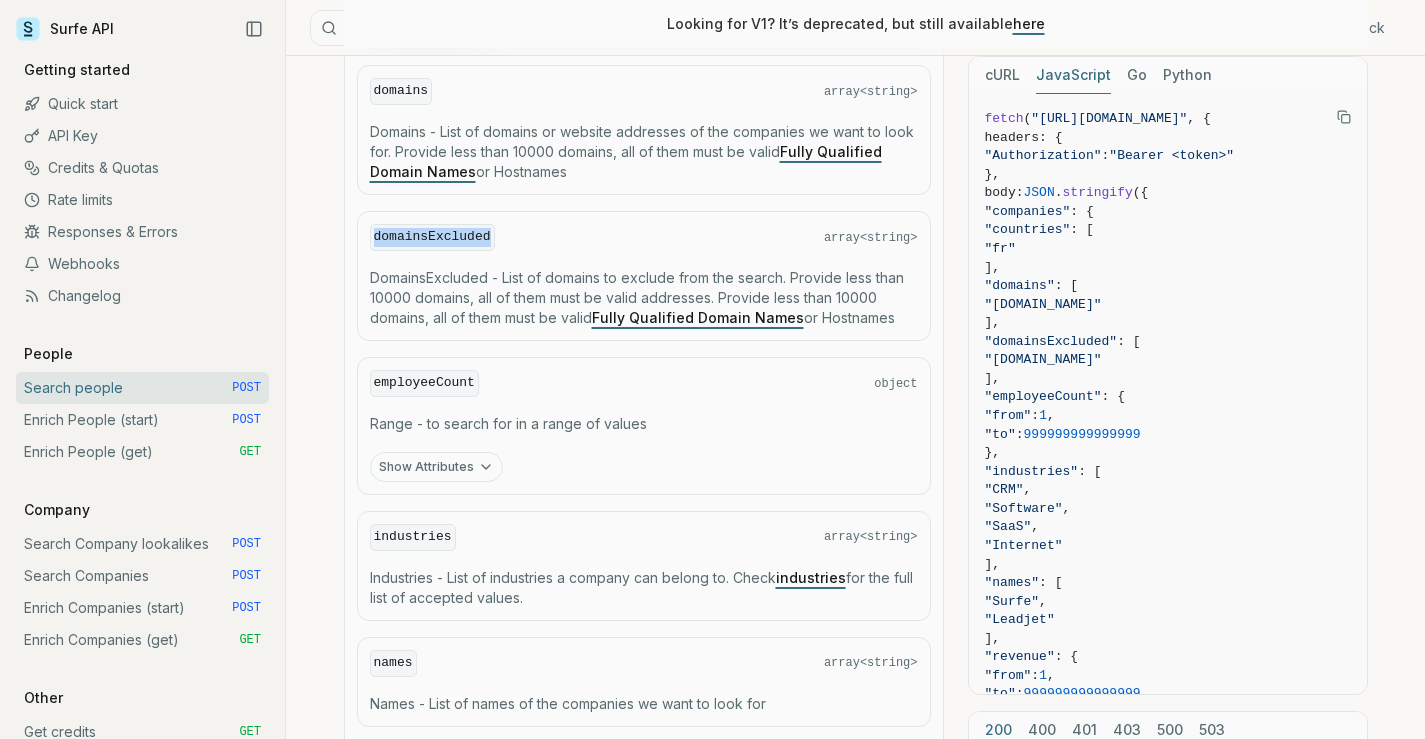 scroll, scrollTop: 1128, scrollLeft: 0, axis: vertical 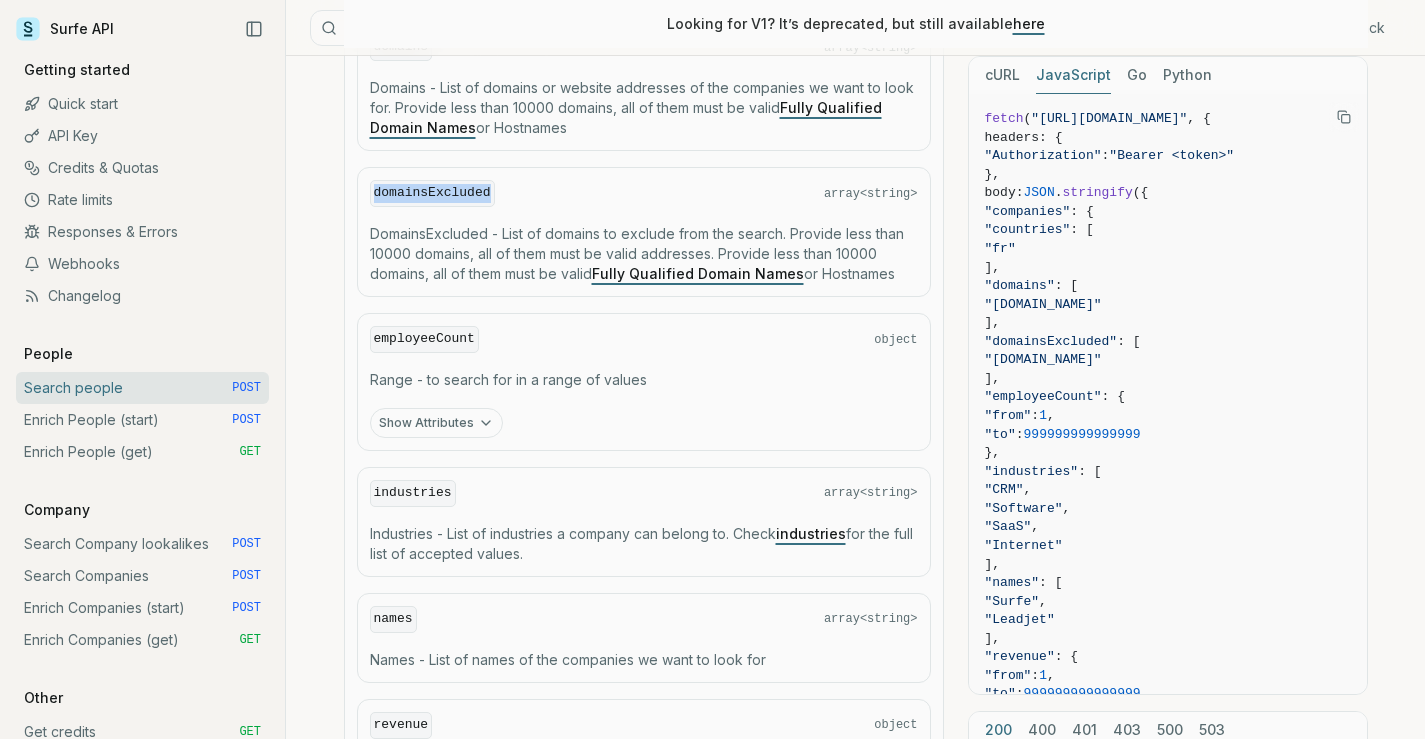 click on "Show Attributes" at bounding box center [436, 423] 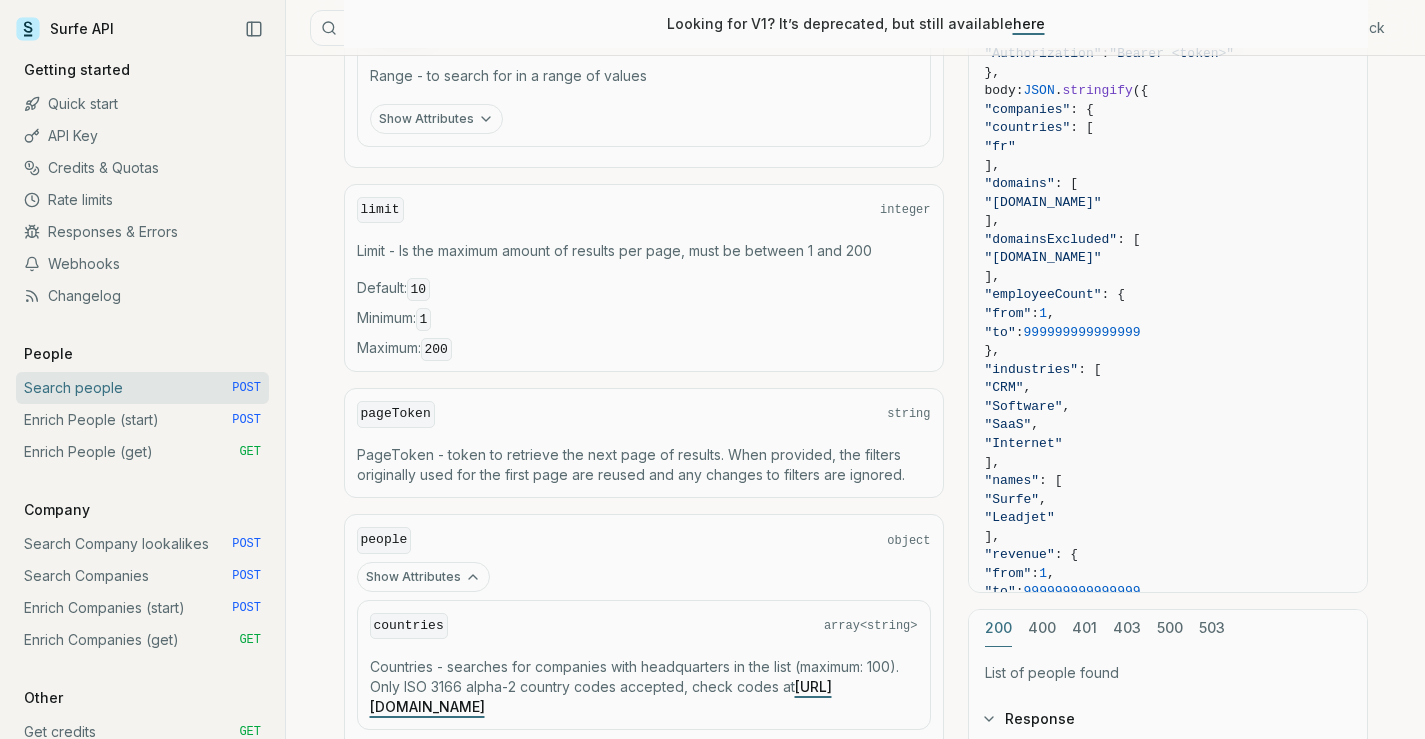 scroll, scrollTop: 2228, scrollLeft: 0, axis: vertical 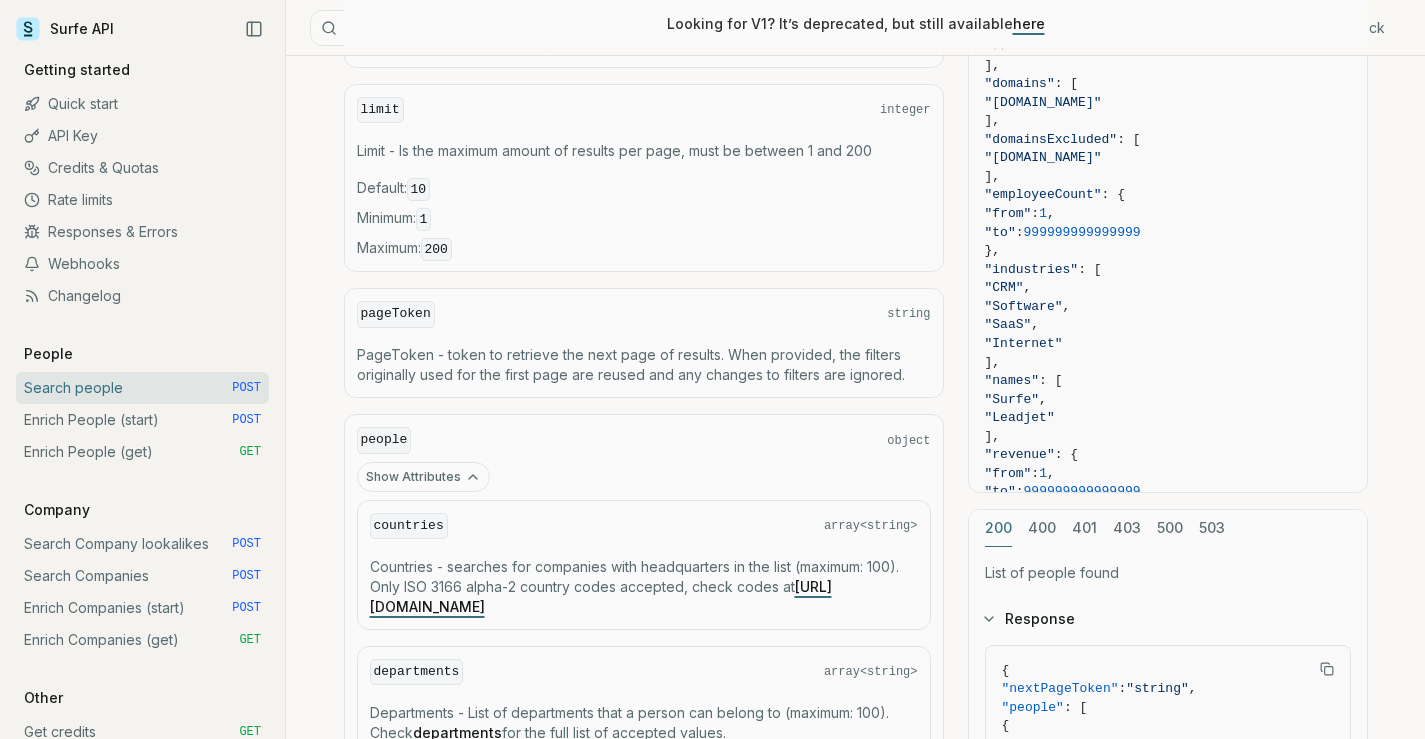 click on "Show Attributes" at bounding box center [423, 477] 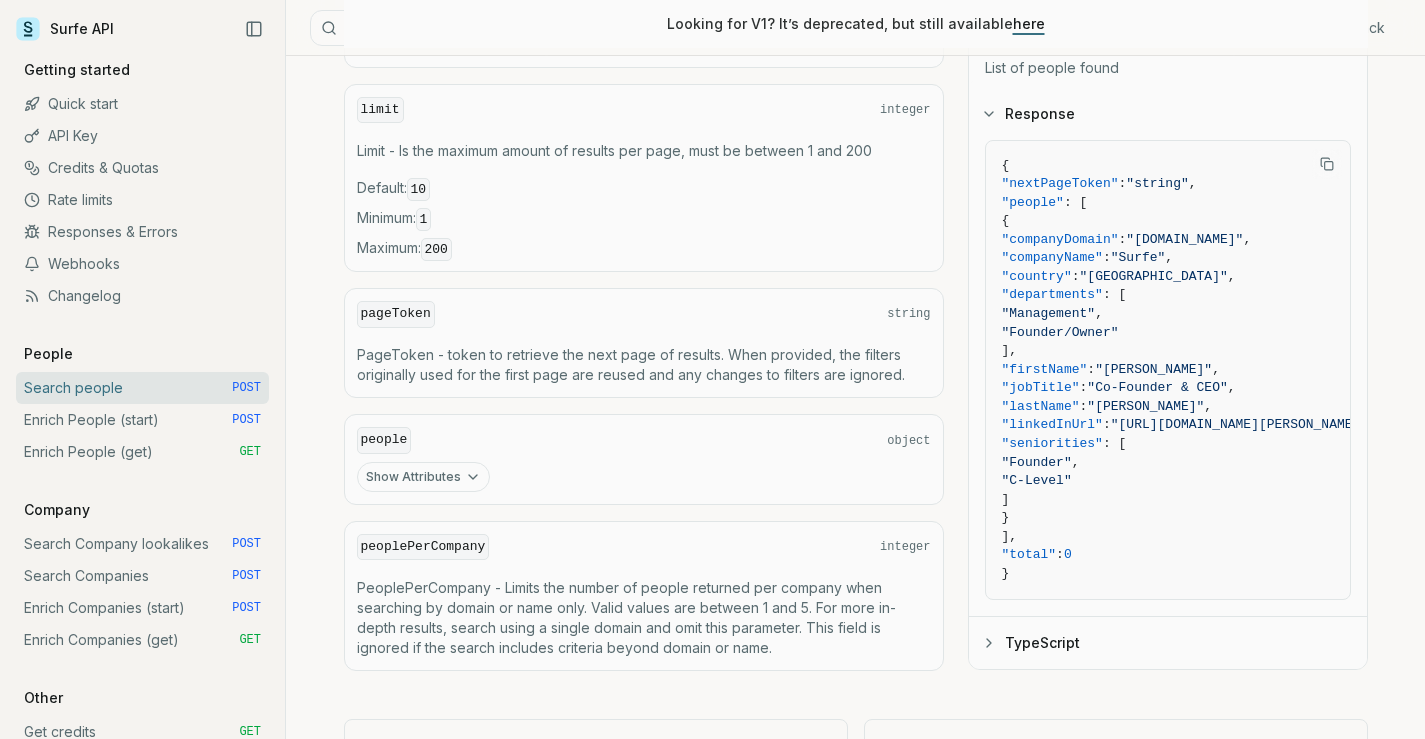 click on "Show Attributes" at bounding box center (423, 477) 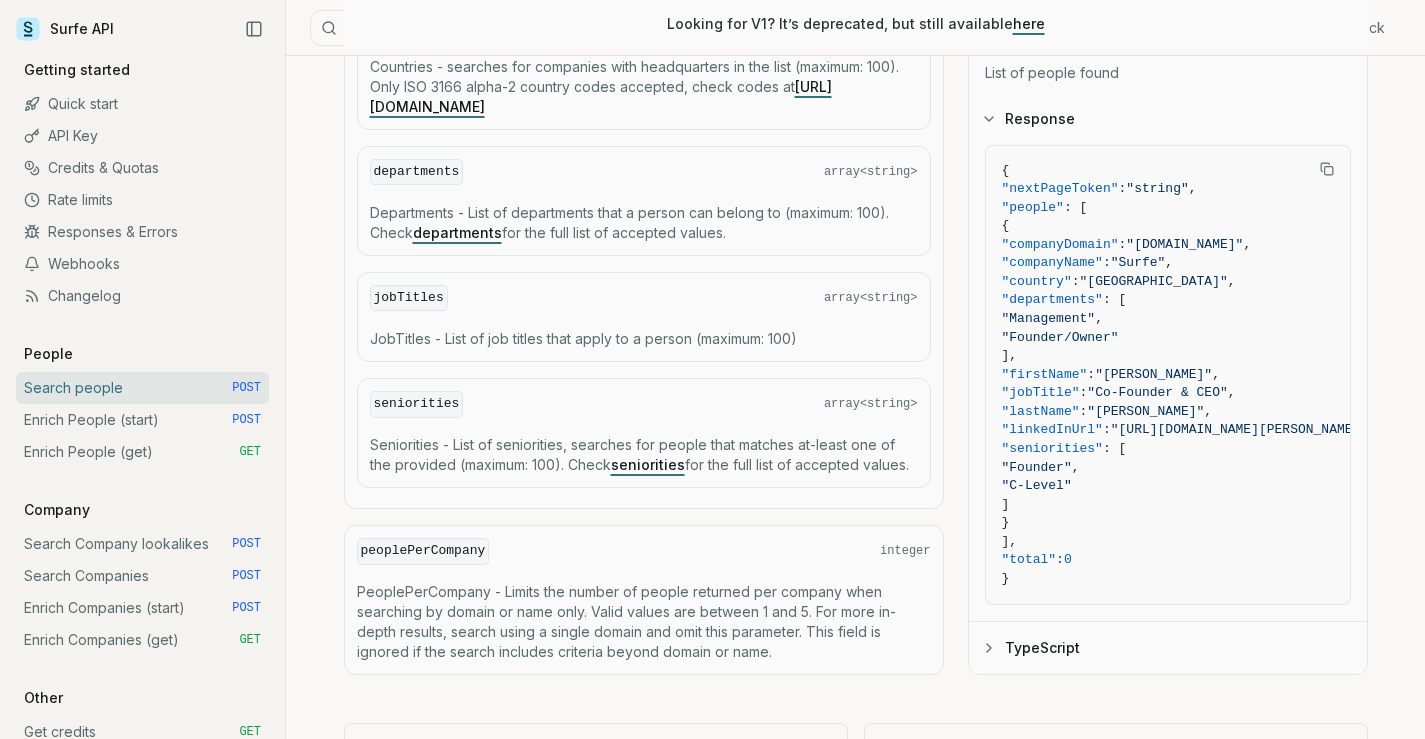scroll, scrollTop: 2814, scrollLeft: 0, axis: vertical 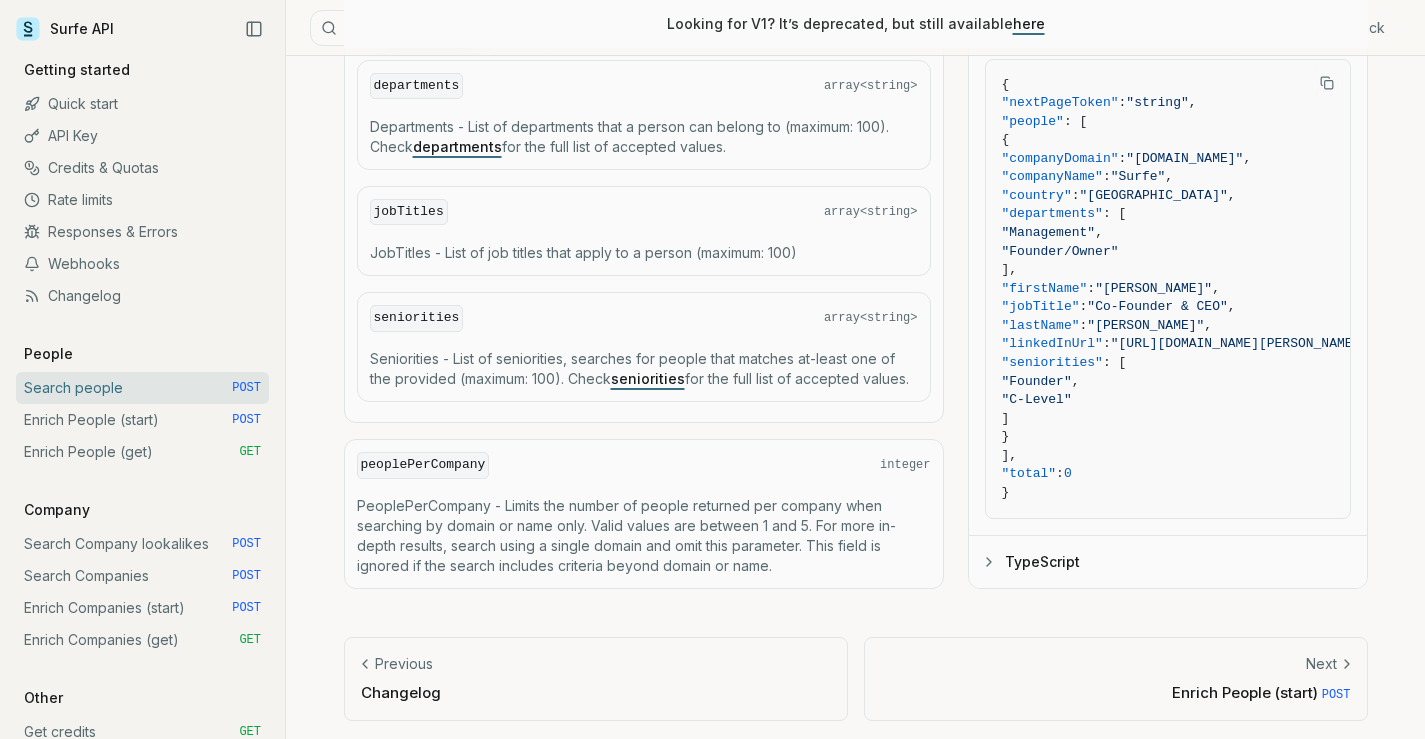 click on "peoplePerCompany" at bounding box center (423, 465) 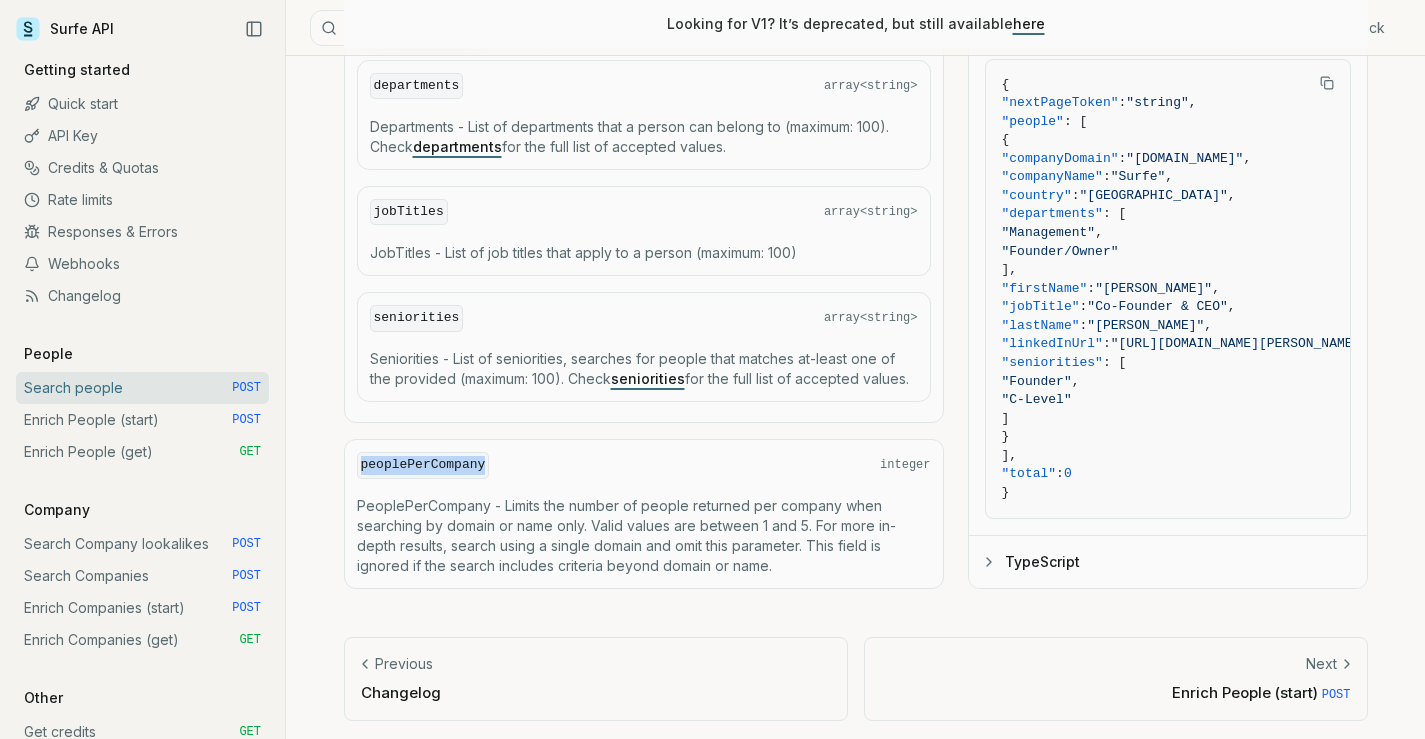 click on "peoplePerCompany" at bounding box center [423, 465] 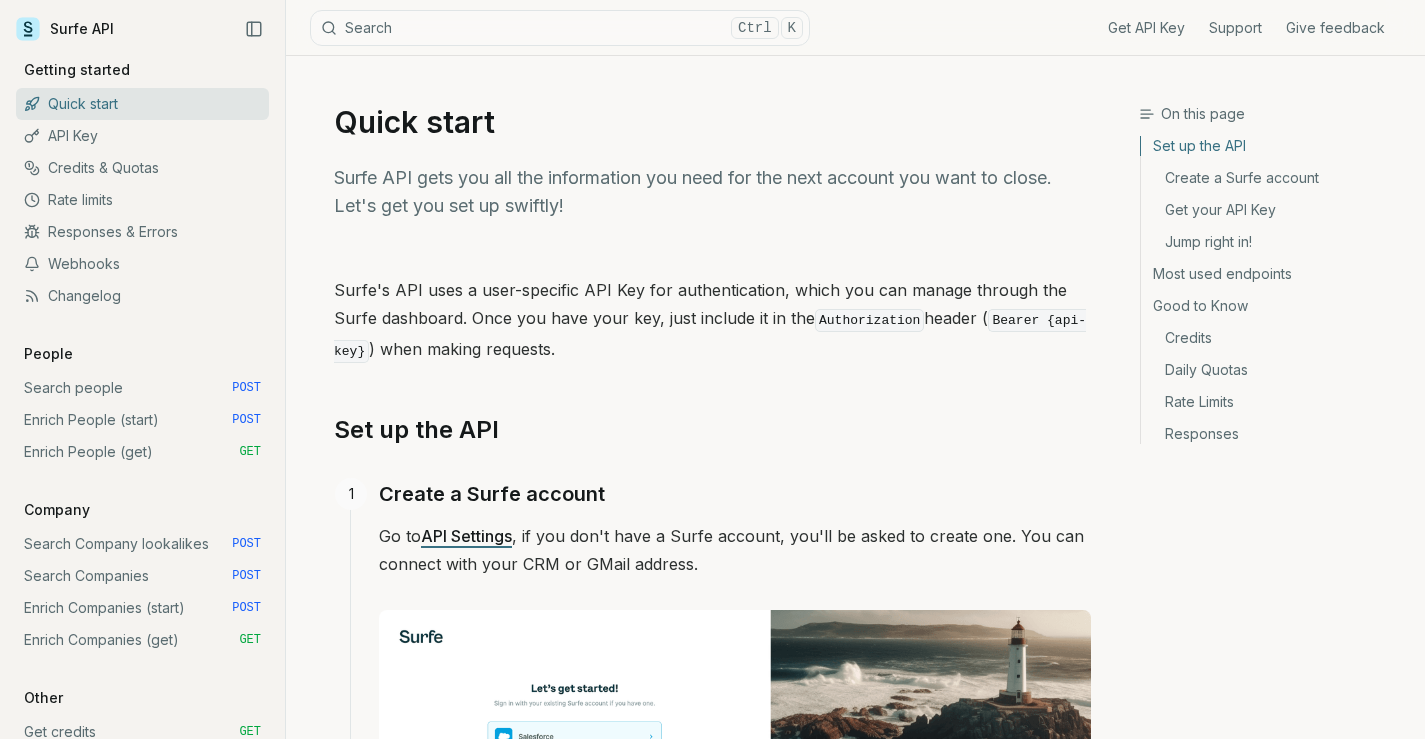 scroll, scrollTop: 0, scrollLeft: 0, axis: both 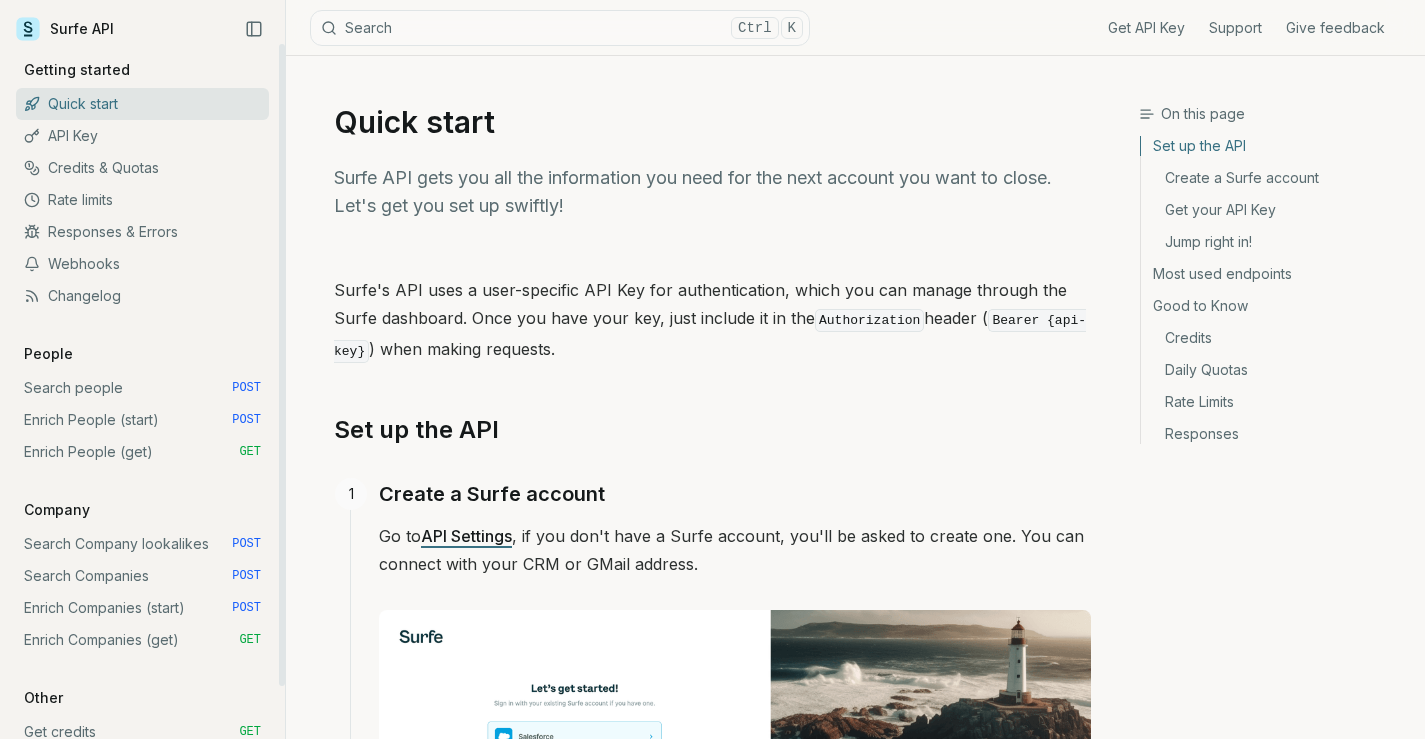 click on "Enrich Companies (get)   GET" at bounding box center [142, 640] 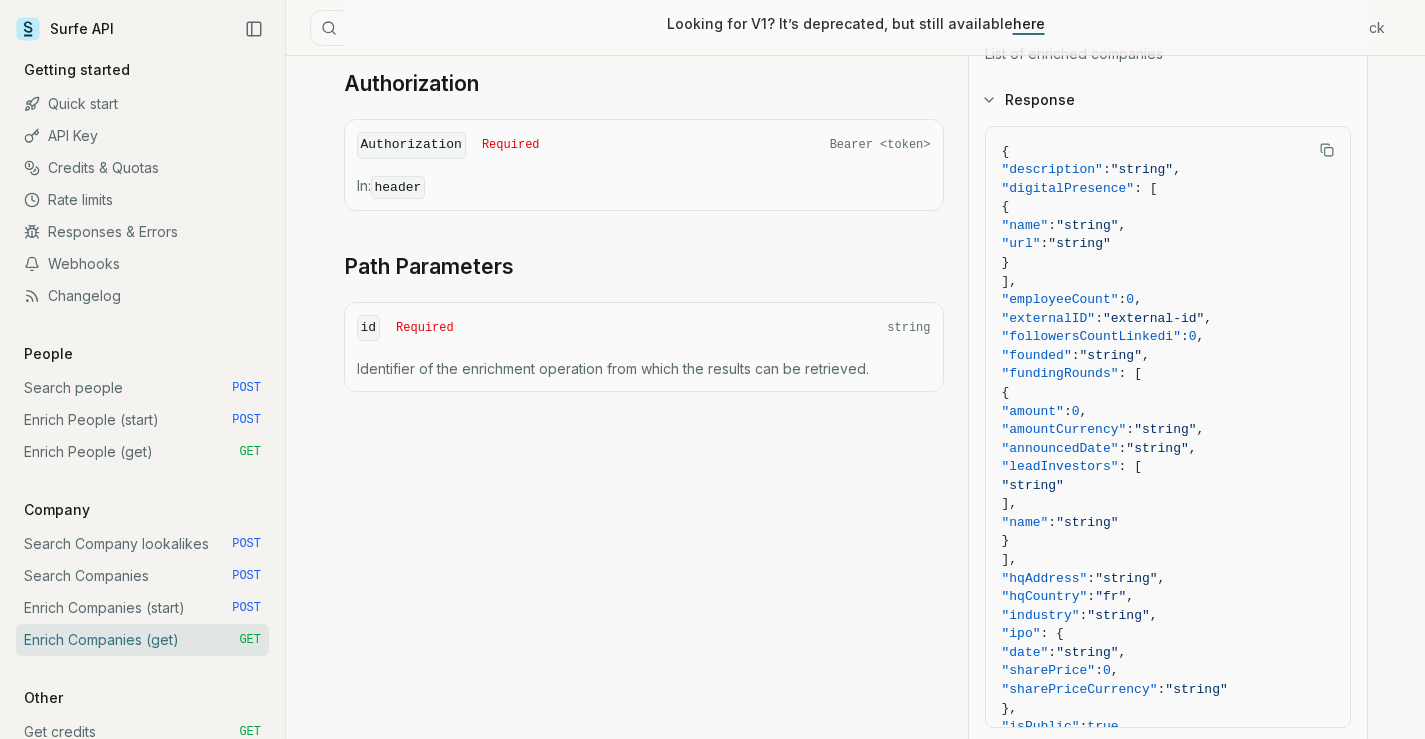 scroll, scrollTop: 700, scrollLeft: 0, axis: vertical 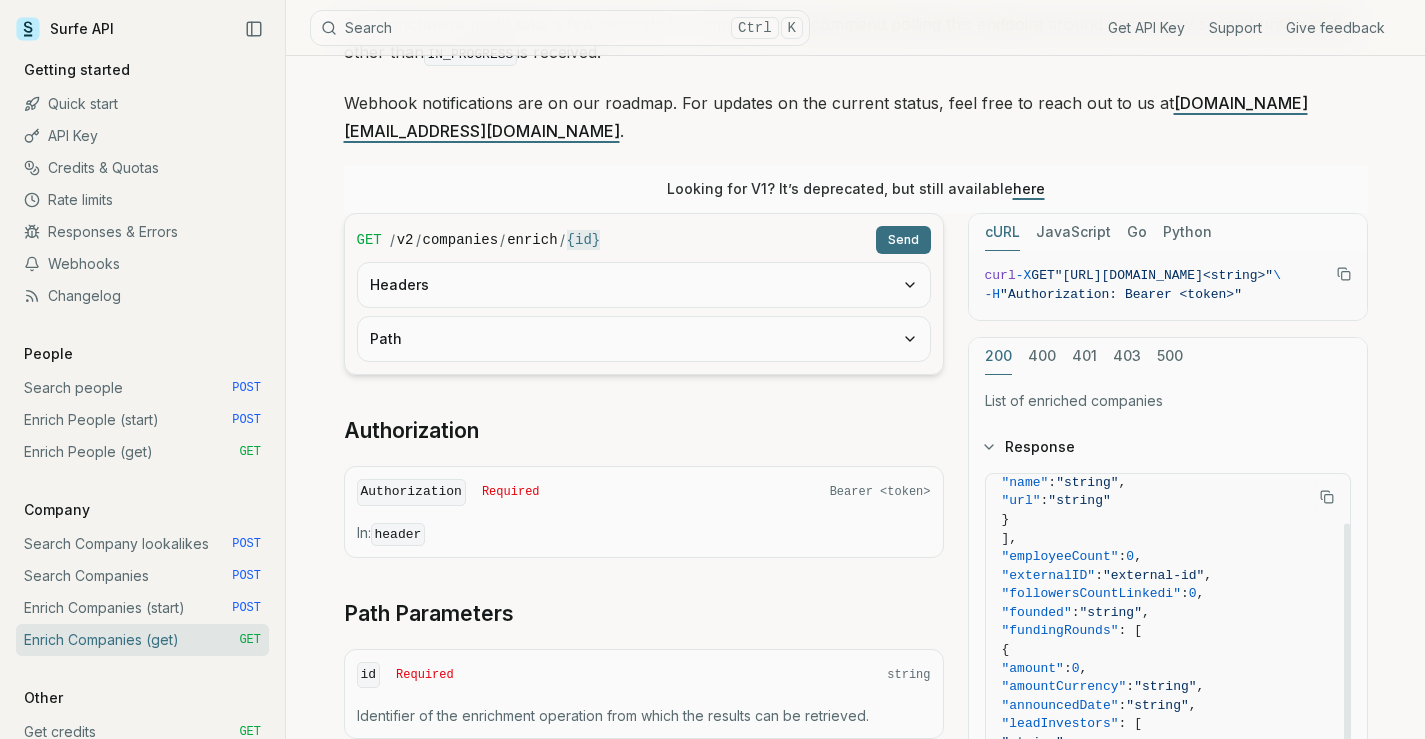 click 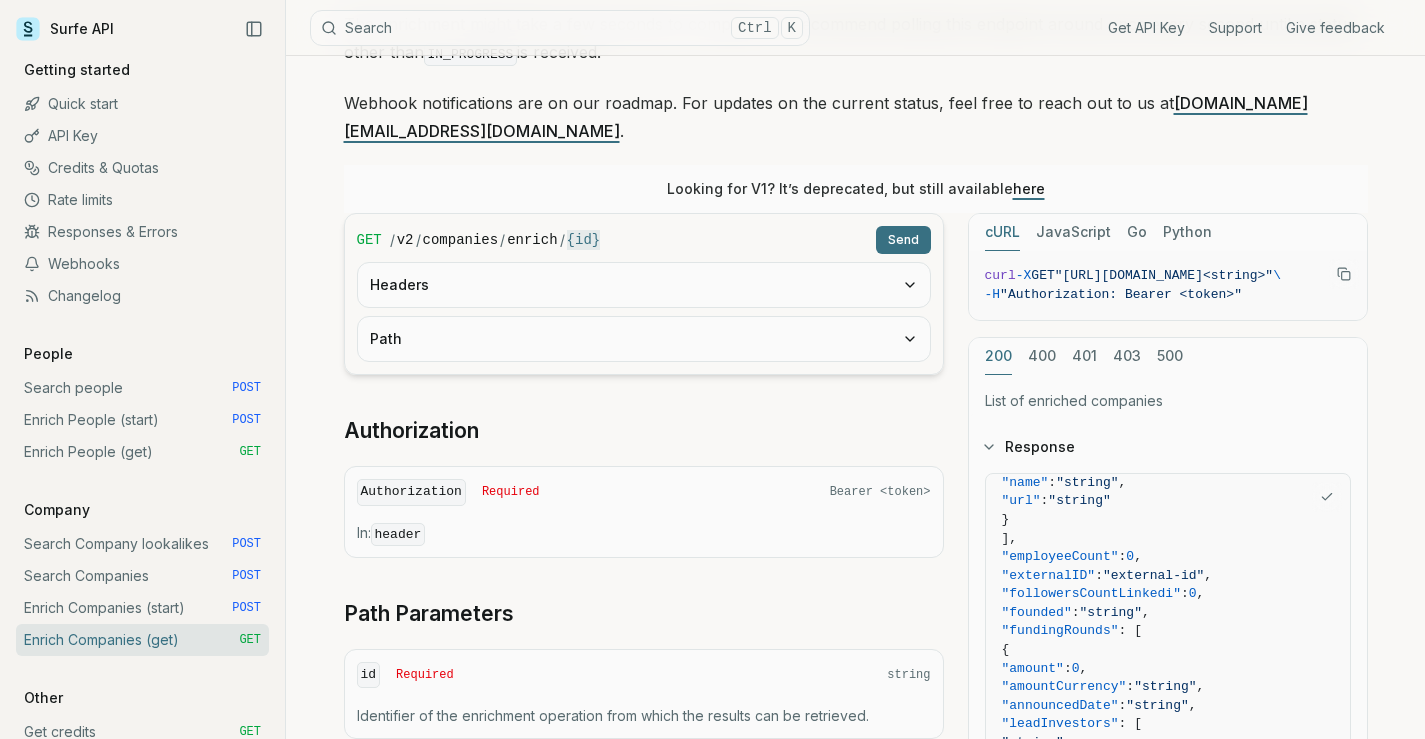 type 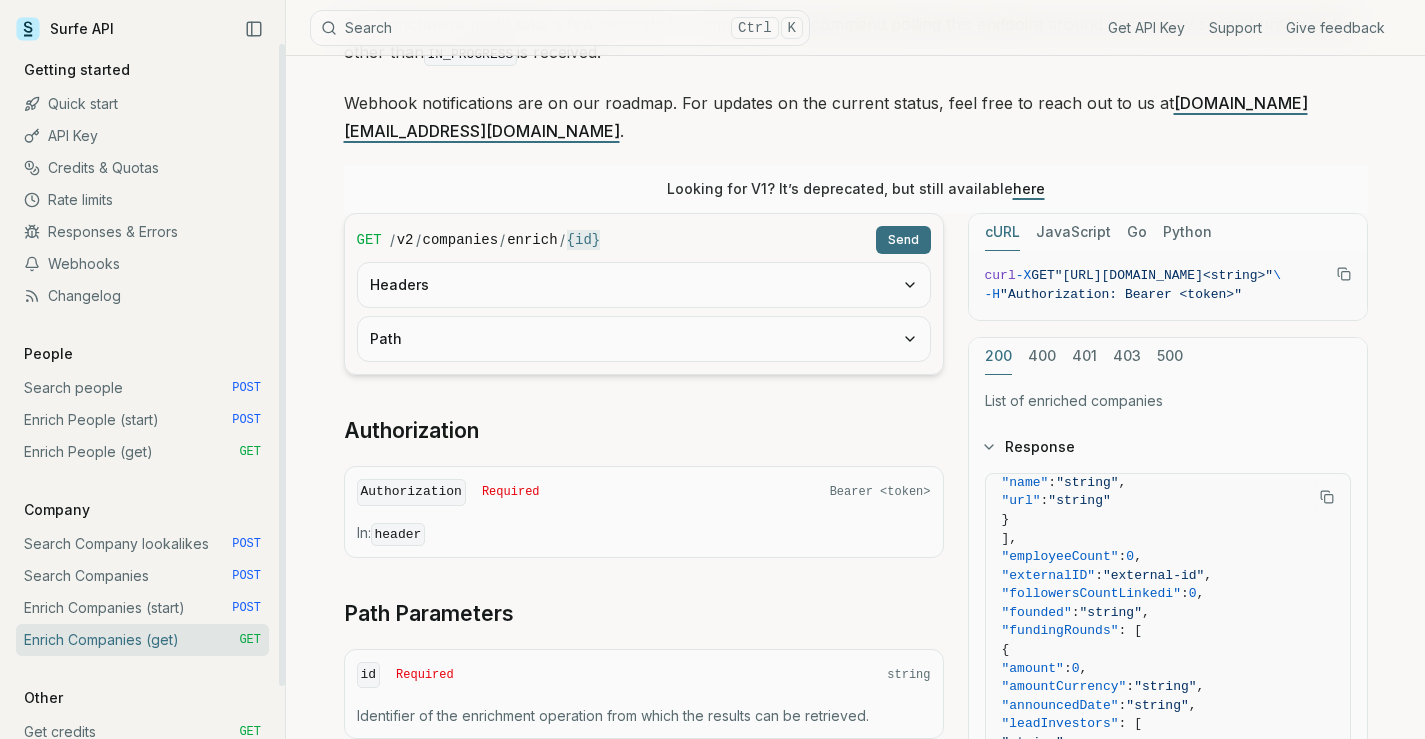 click on "Search Companies   POST" at bounding box center [142, 576] 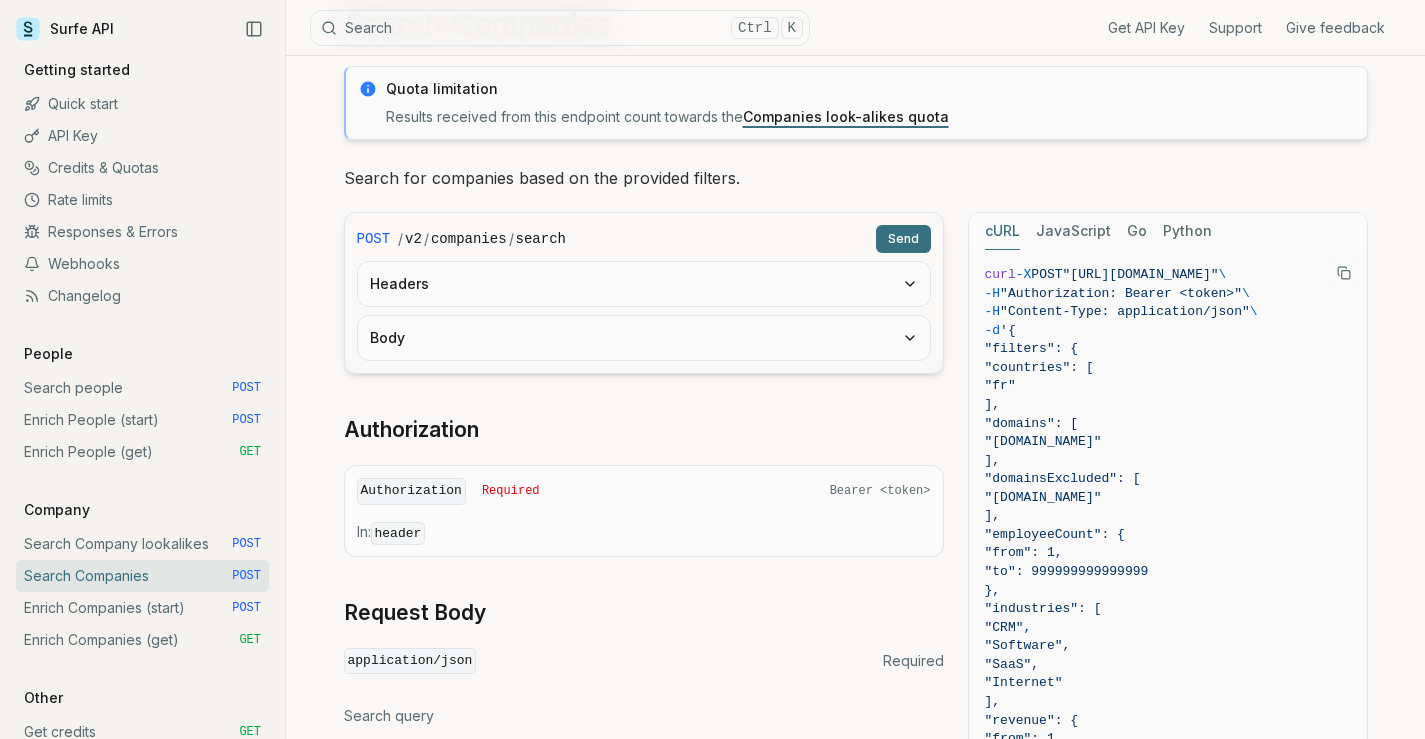scroll, scrollTop: 100, scrollLeft: 0, axis: vertical 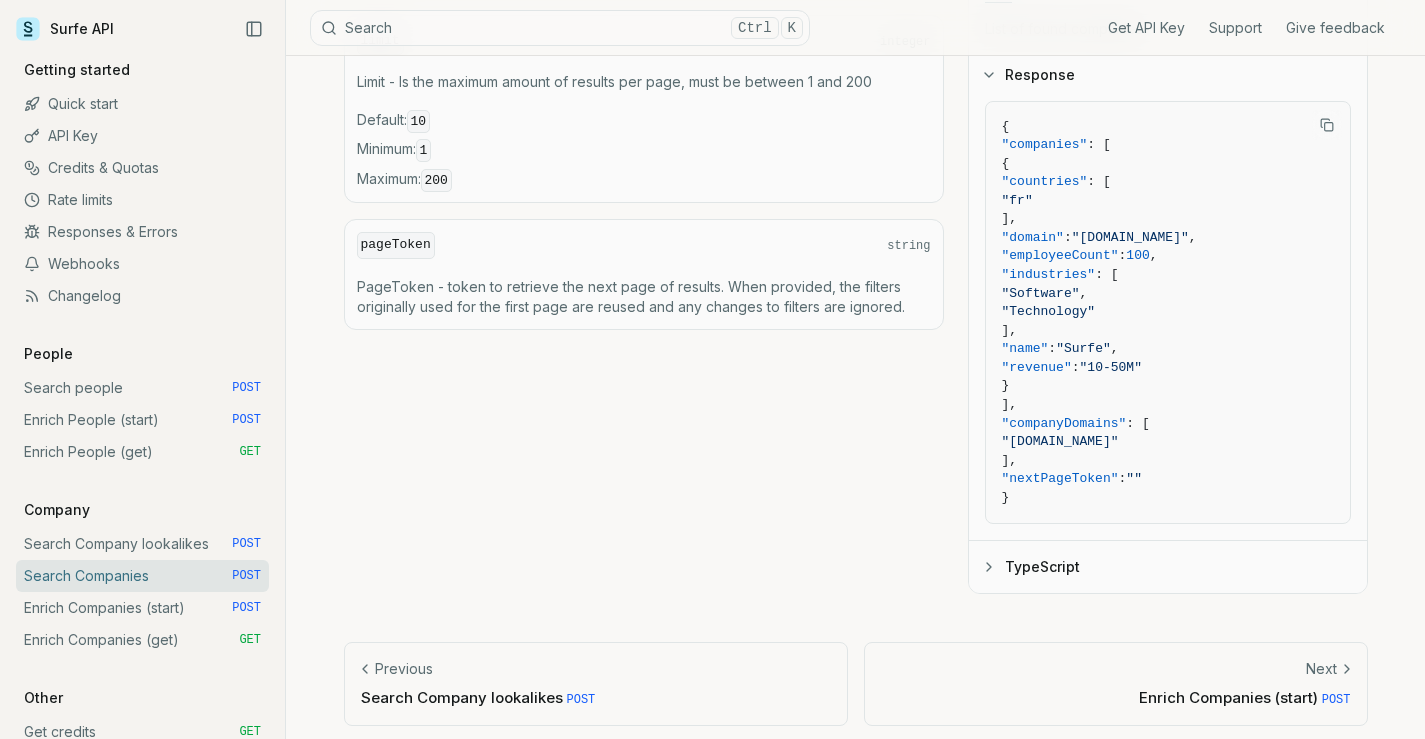 click 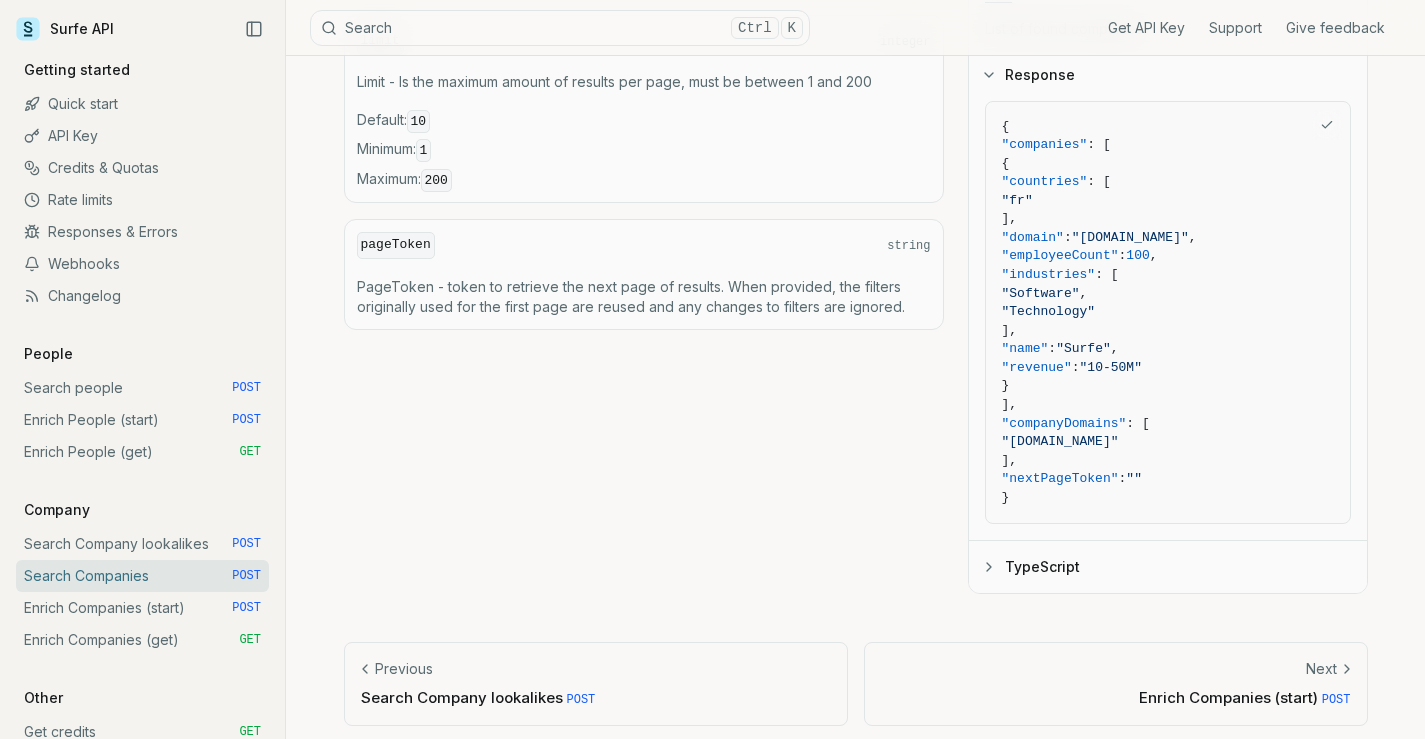 type 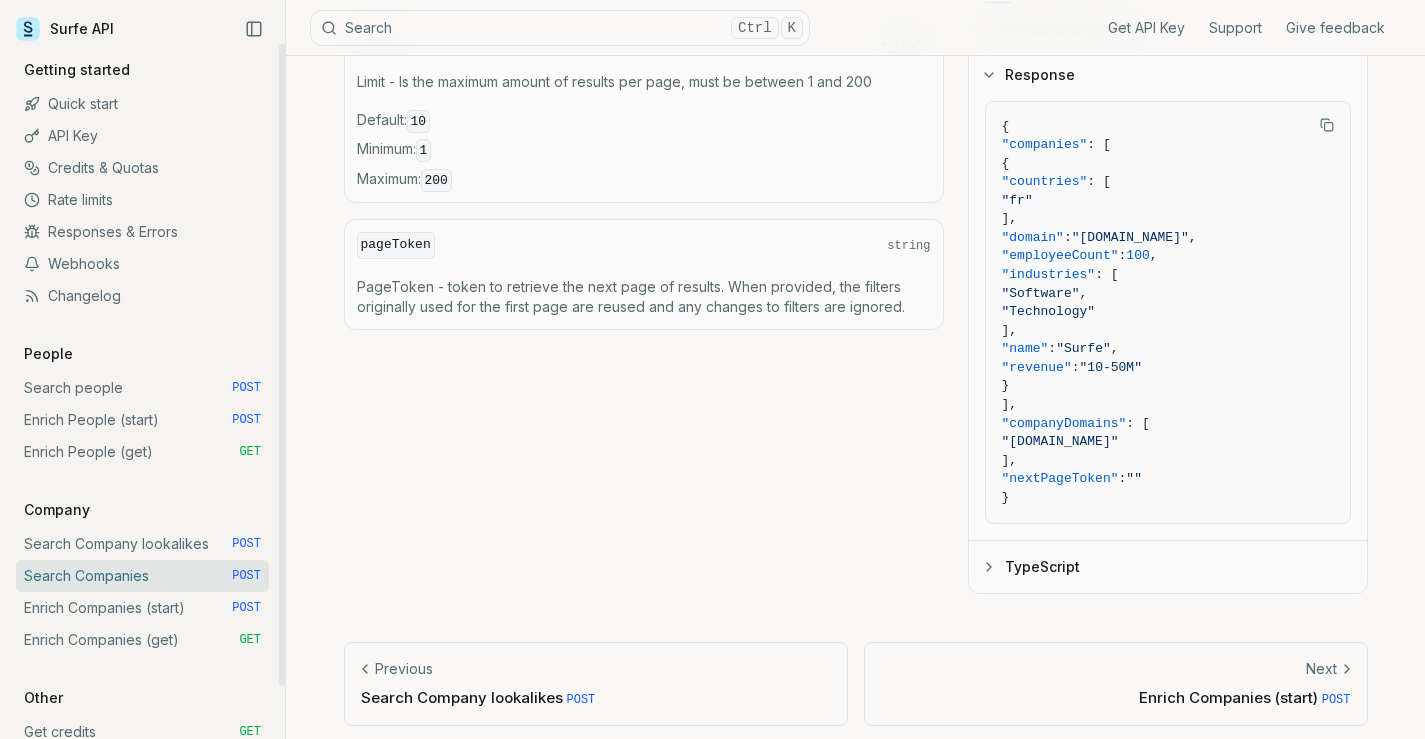 click on "Enrich Companies (start)   POST" at bounding box center (142, 608) 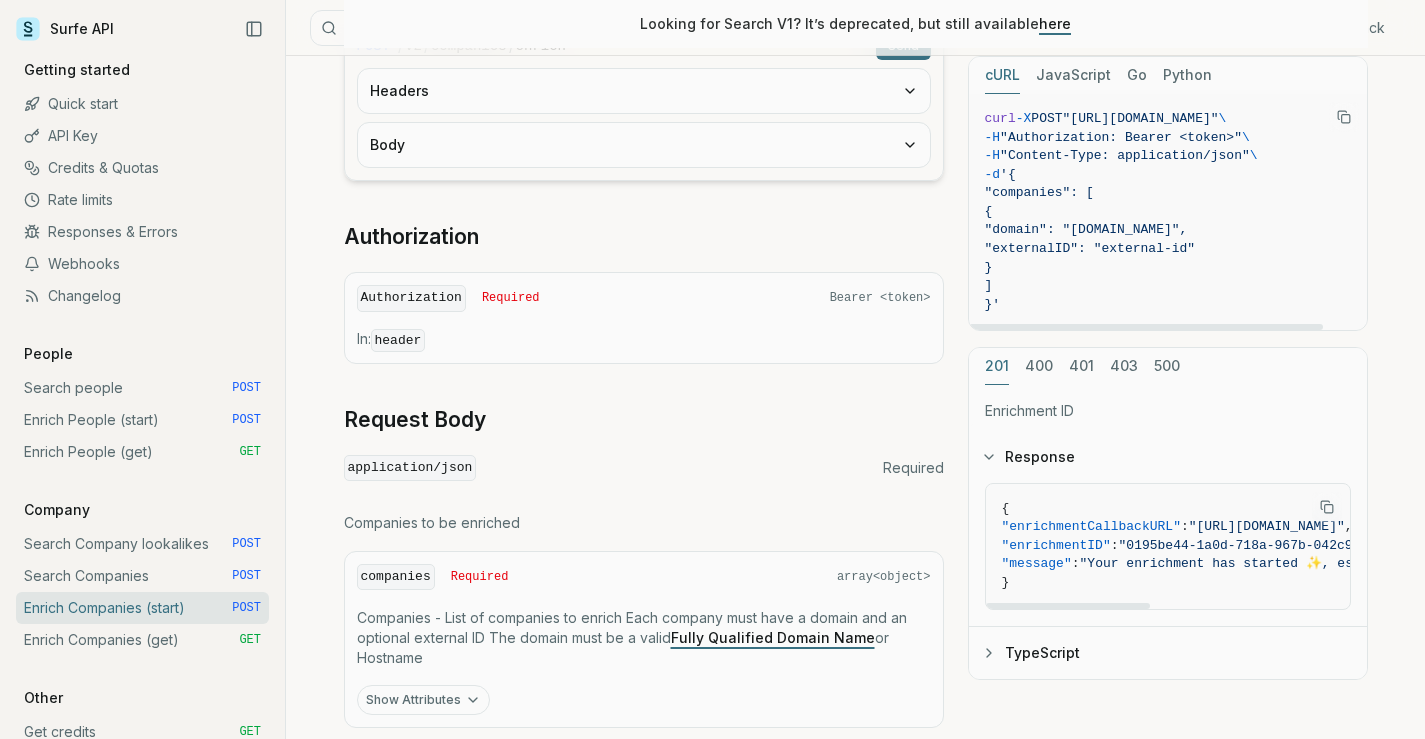 scroll, scrollTop: 400, scrollLeft: 0, axis: vertical 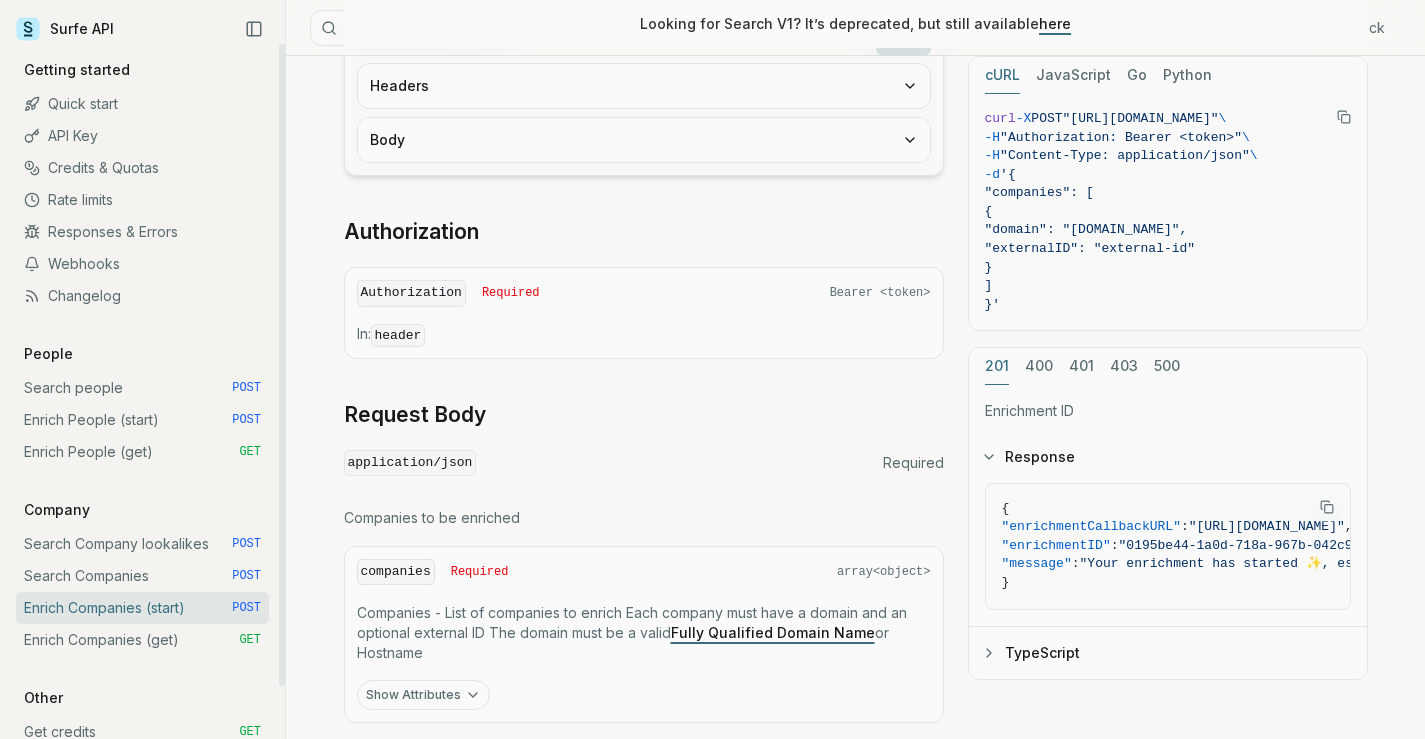 click on "Enrich Companies (get)   GET" at bounding box center (142, 640) 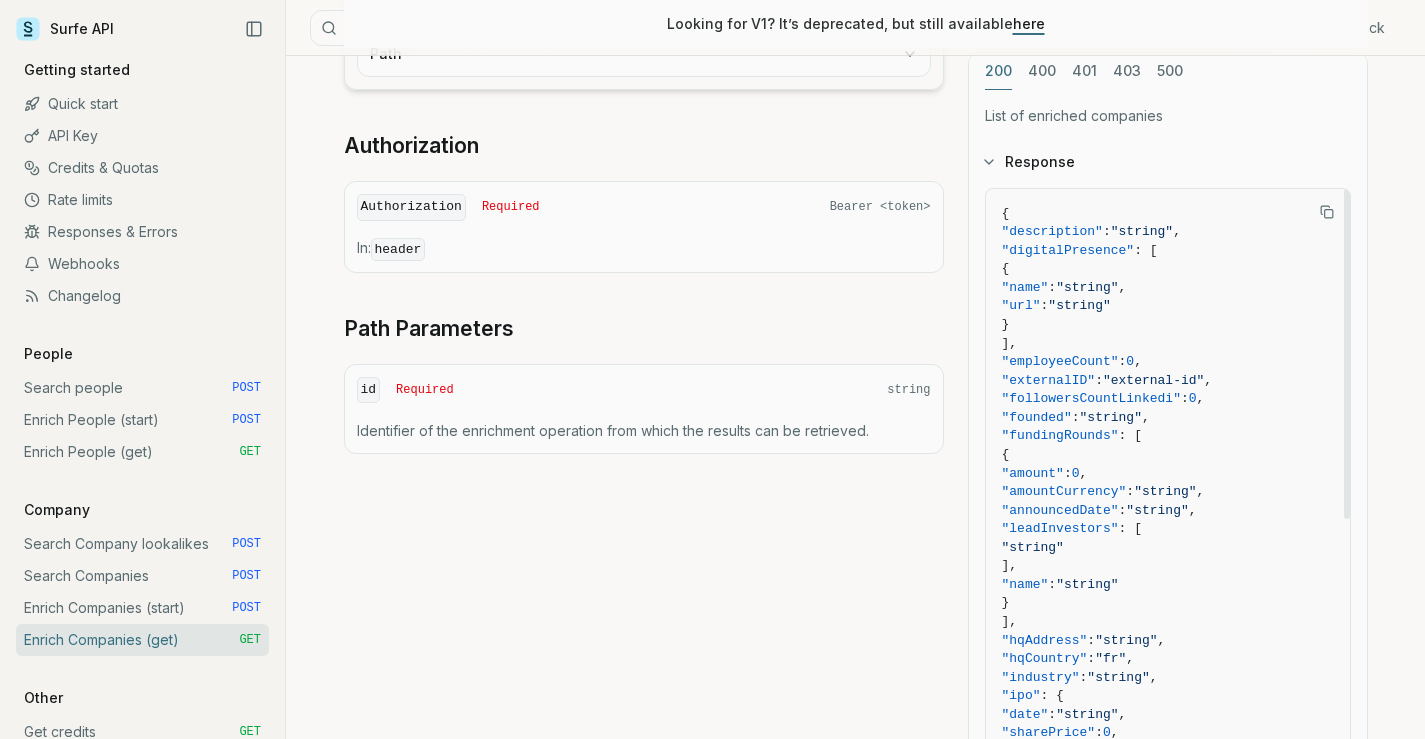 scroll, scrollTop: 600, scrollLeft: 0, axis: vertical 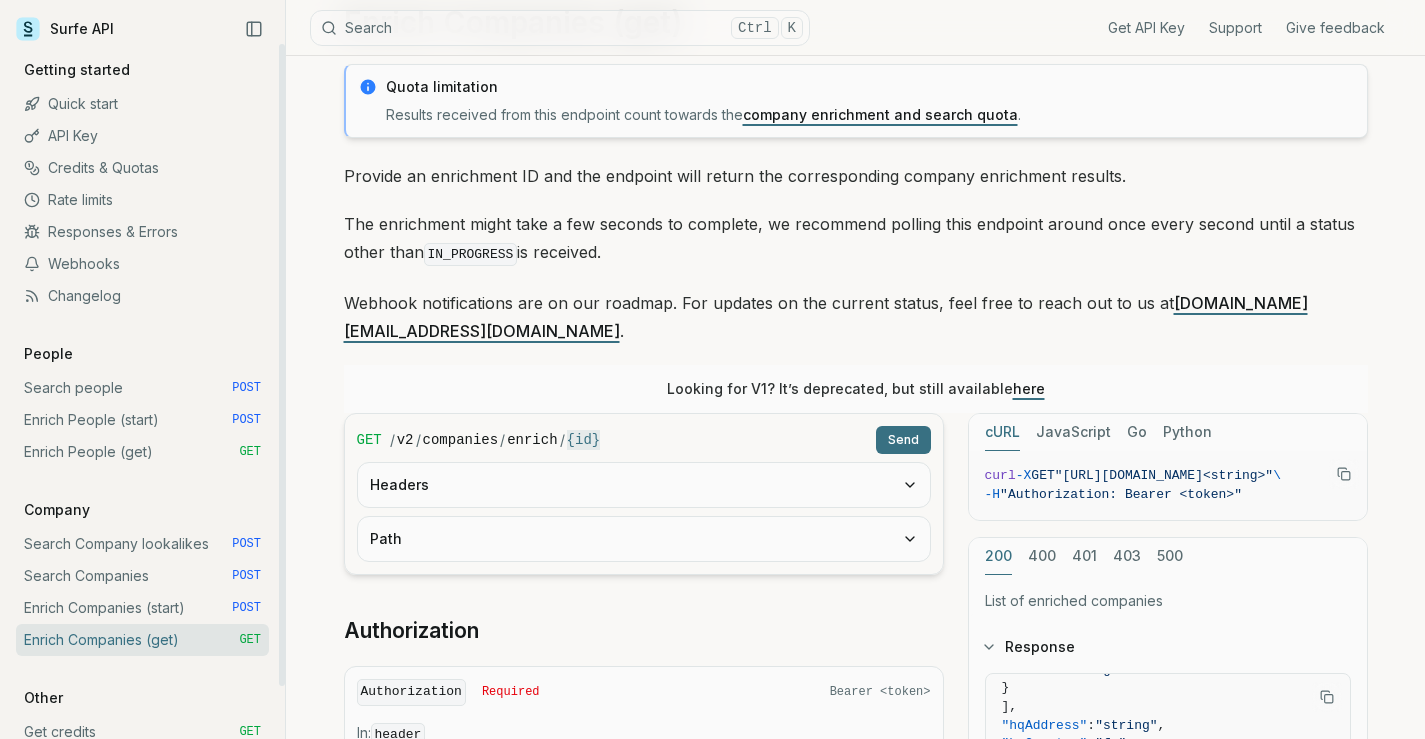click on "Enrich Companies (start)   POST" at bounding box center [142, 608] 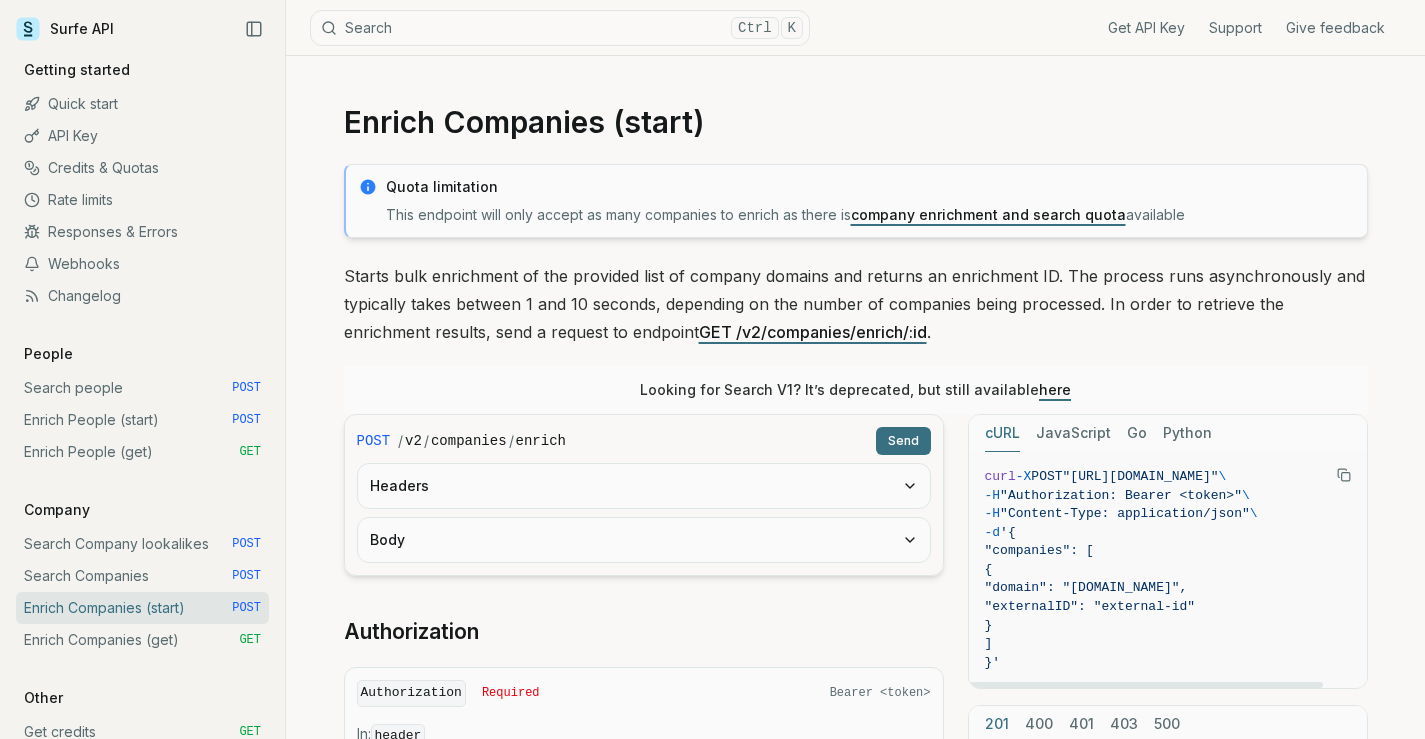 click on "JavaScript" at bounding box center [1073, 433] 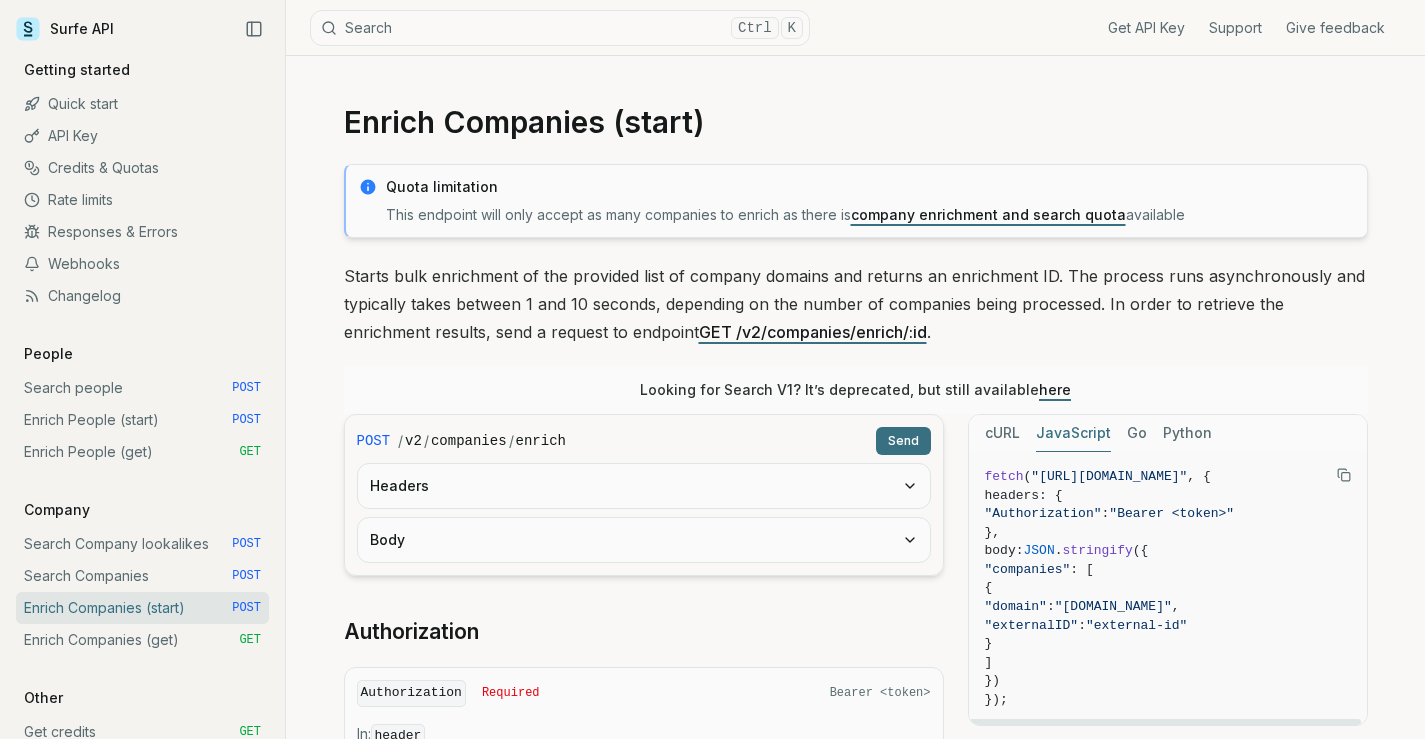 click 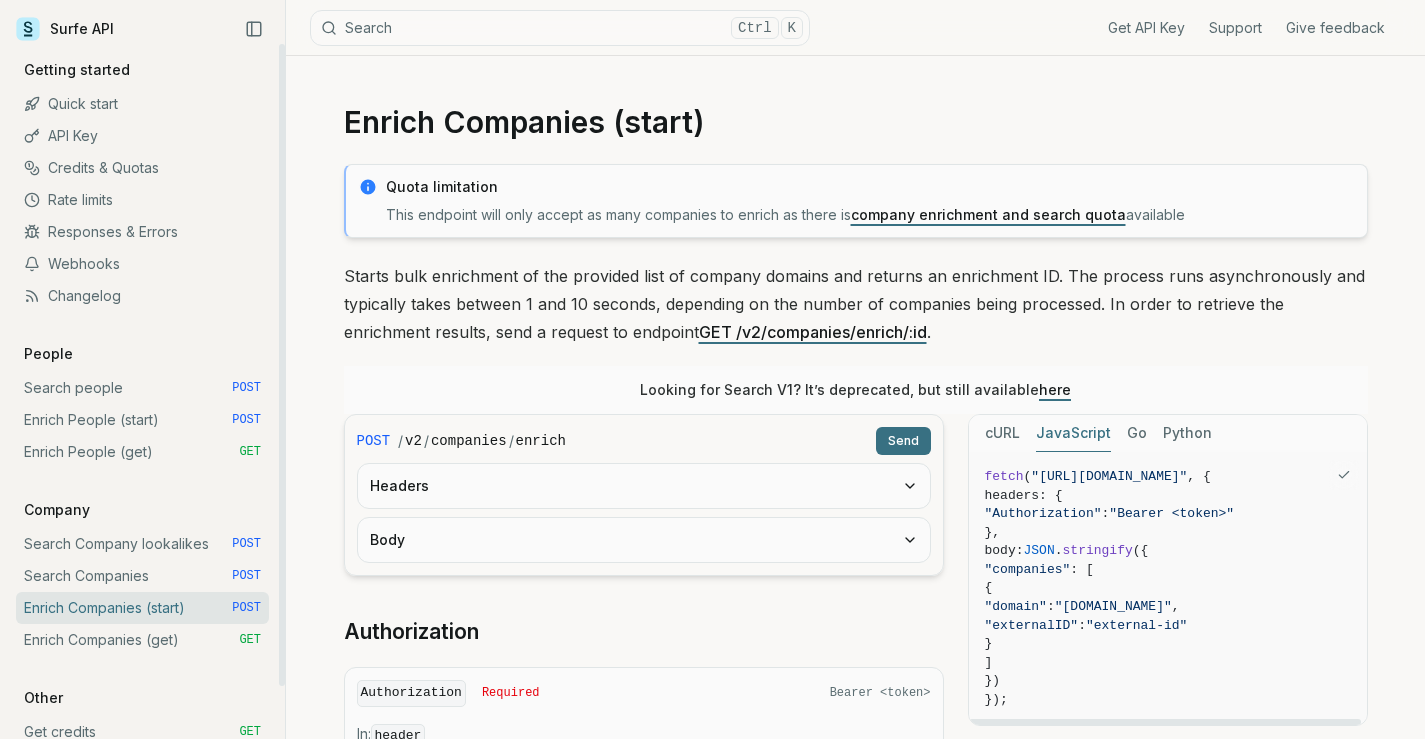 click on "Enrich Companies (get)   GET" at bounding box center (142, 640) 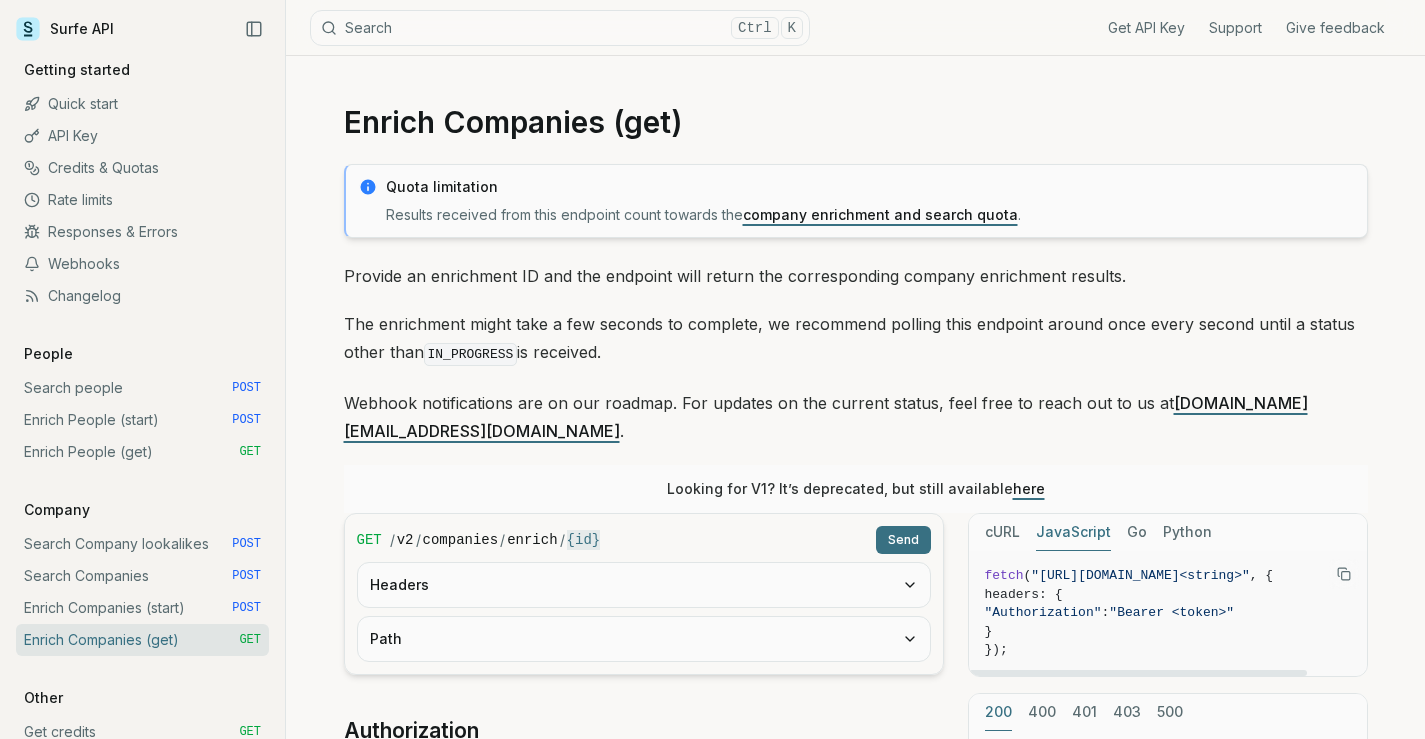 click 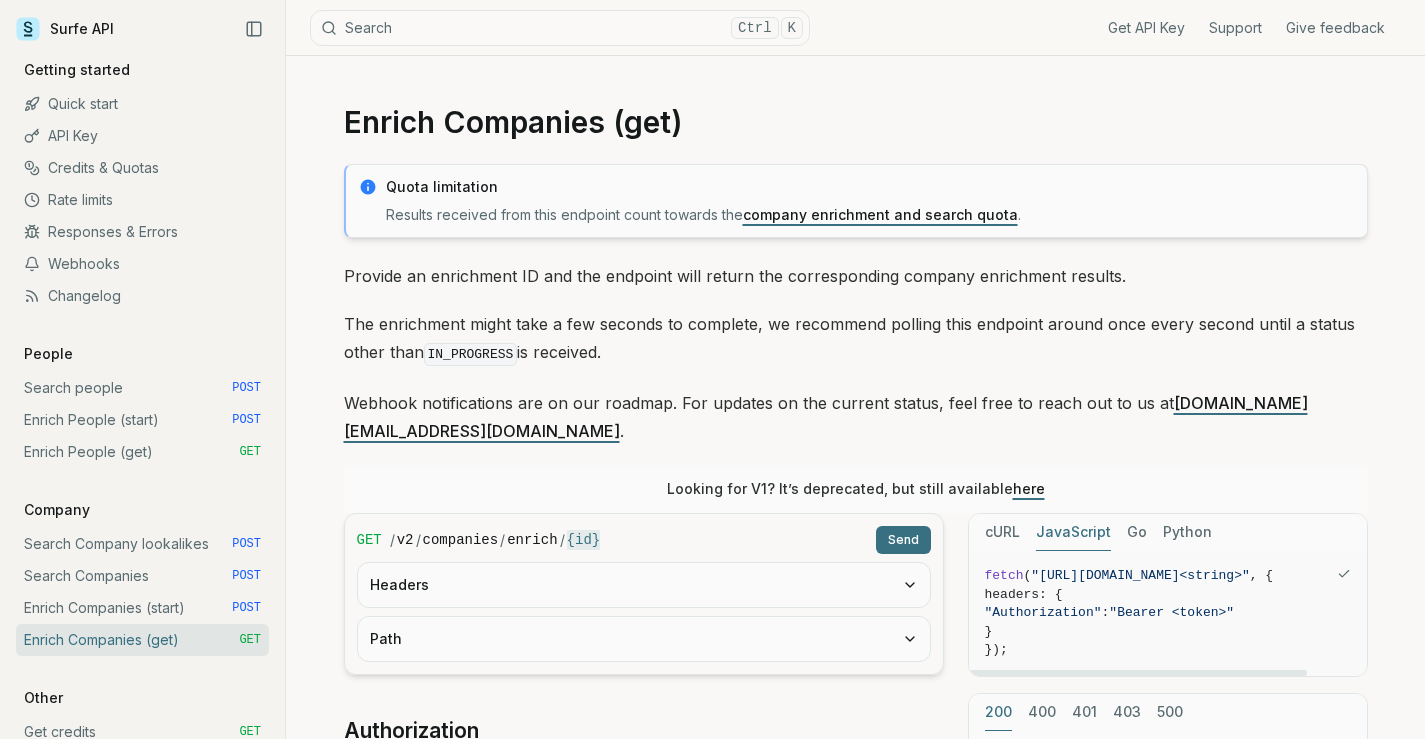 type 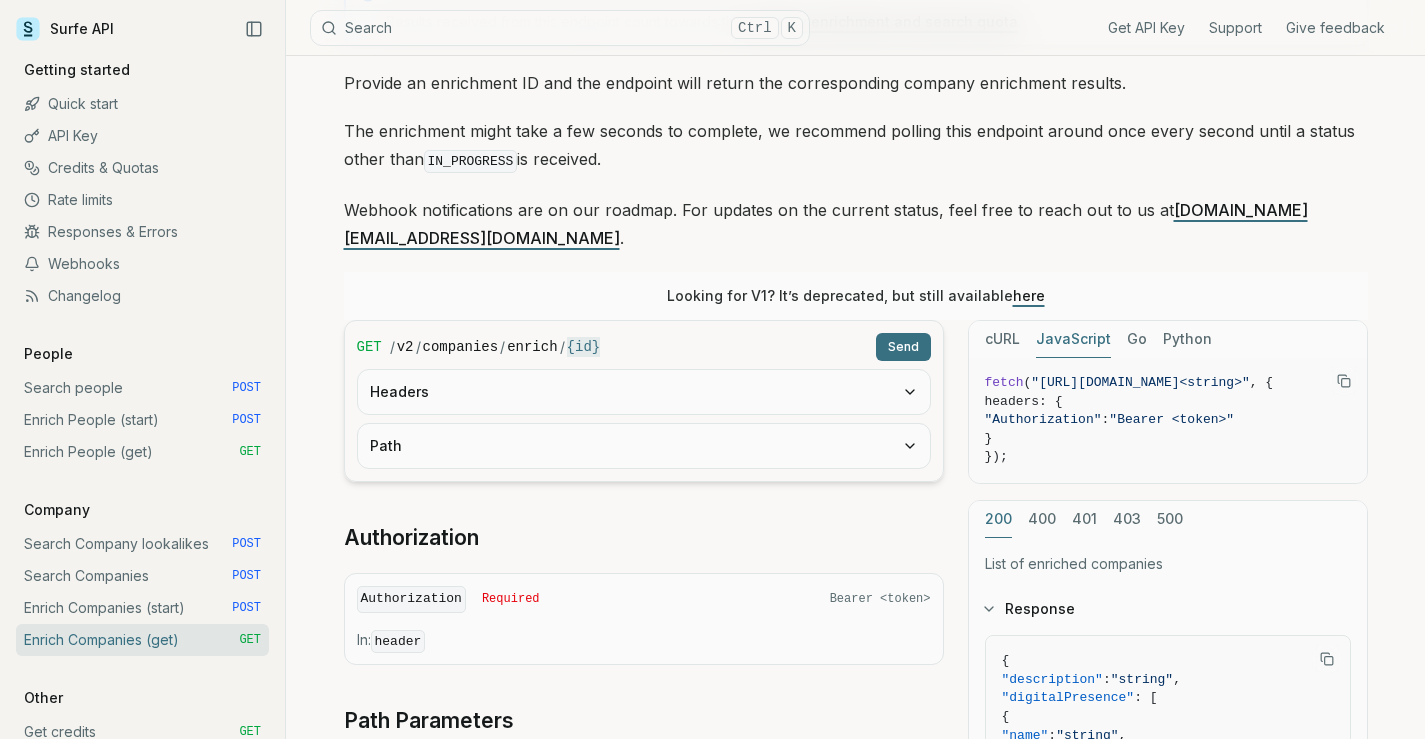scroll, scrollTop: 200, scrollLeft: 0, axis: vertical 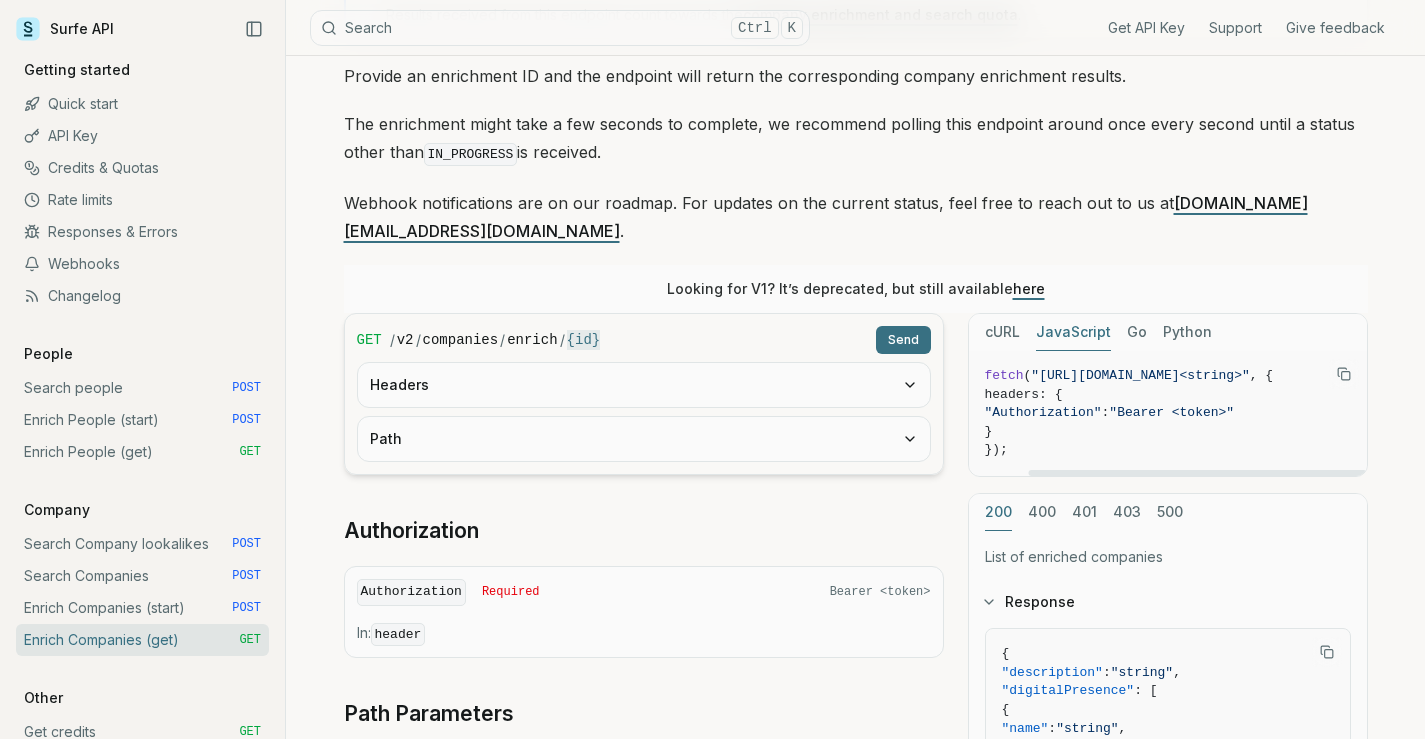 drag, startPoint x: 1254, startPoint y: 446, endPoint x: 1333, endPoint y: 443, distance: 79.05694 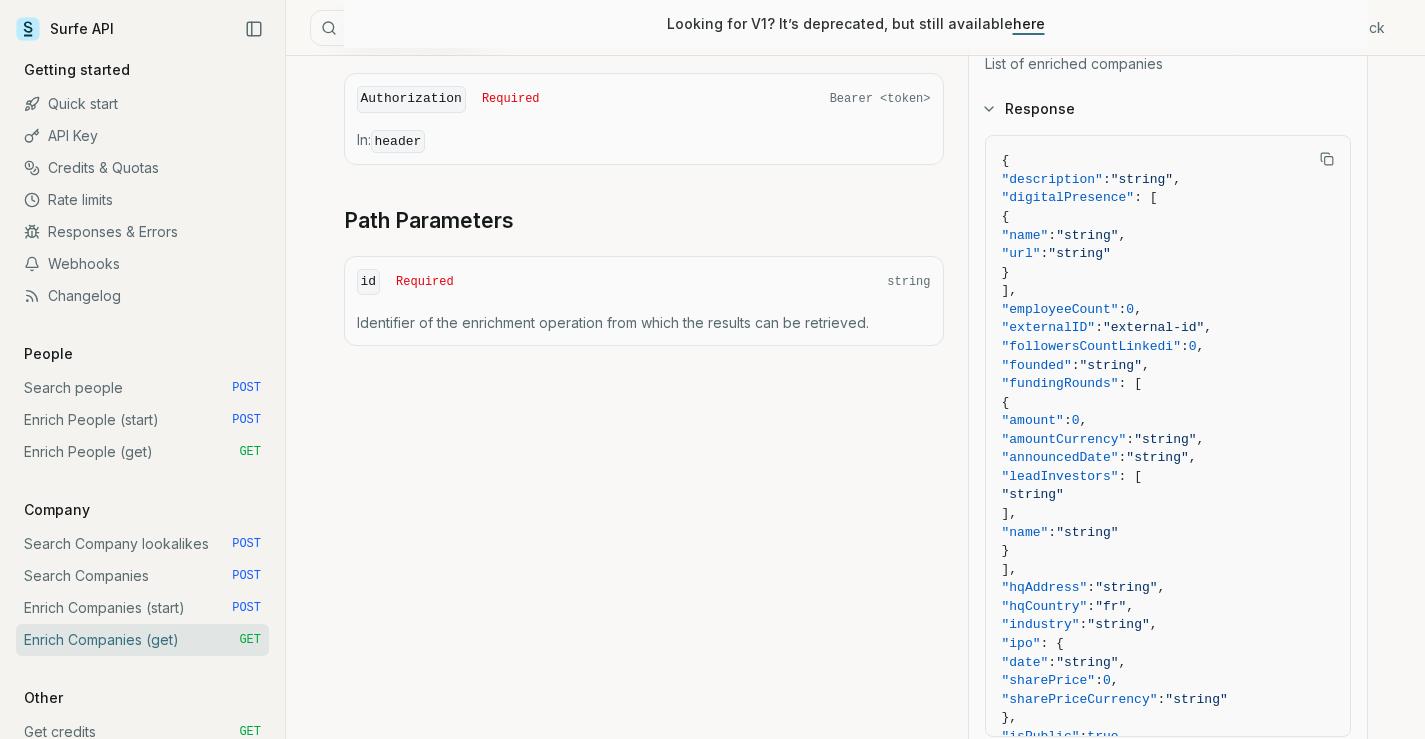 scroll, scrollTop: 700, scrollLeft: 0, axis: vertical 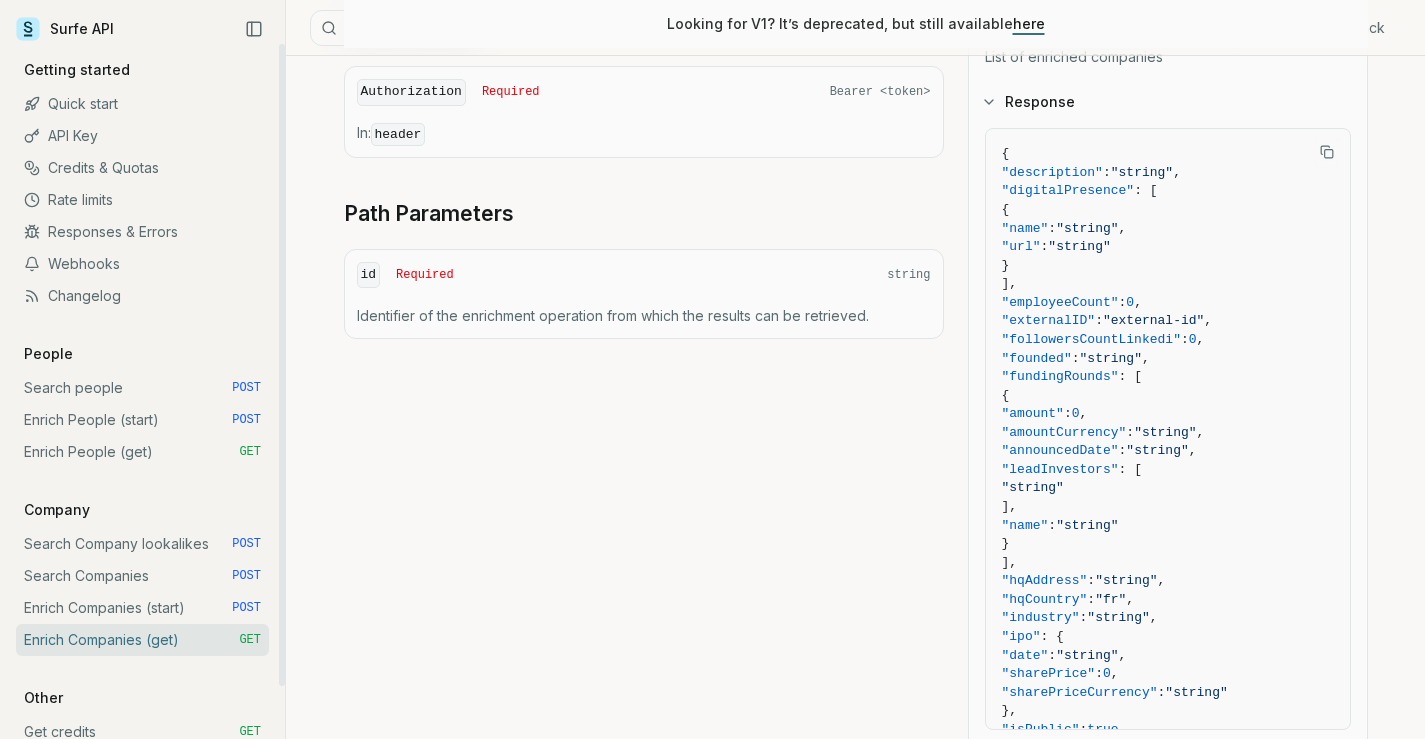 click on "Enrich People (start)   POST" at bounding box center [142, 420] 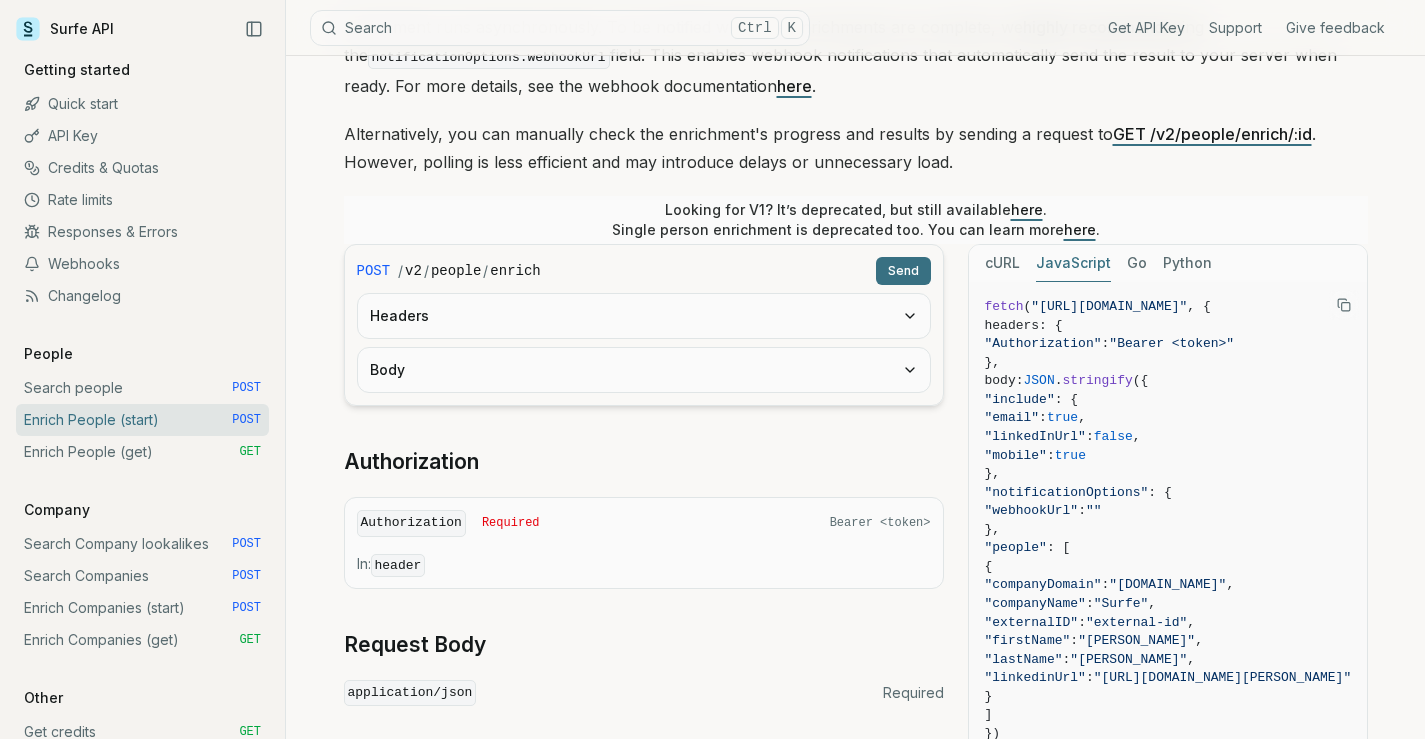 scroll, scrollTop: 400, scrollLeft: 0, axis: vertical 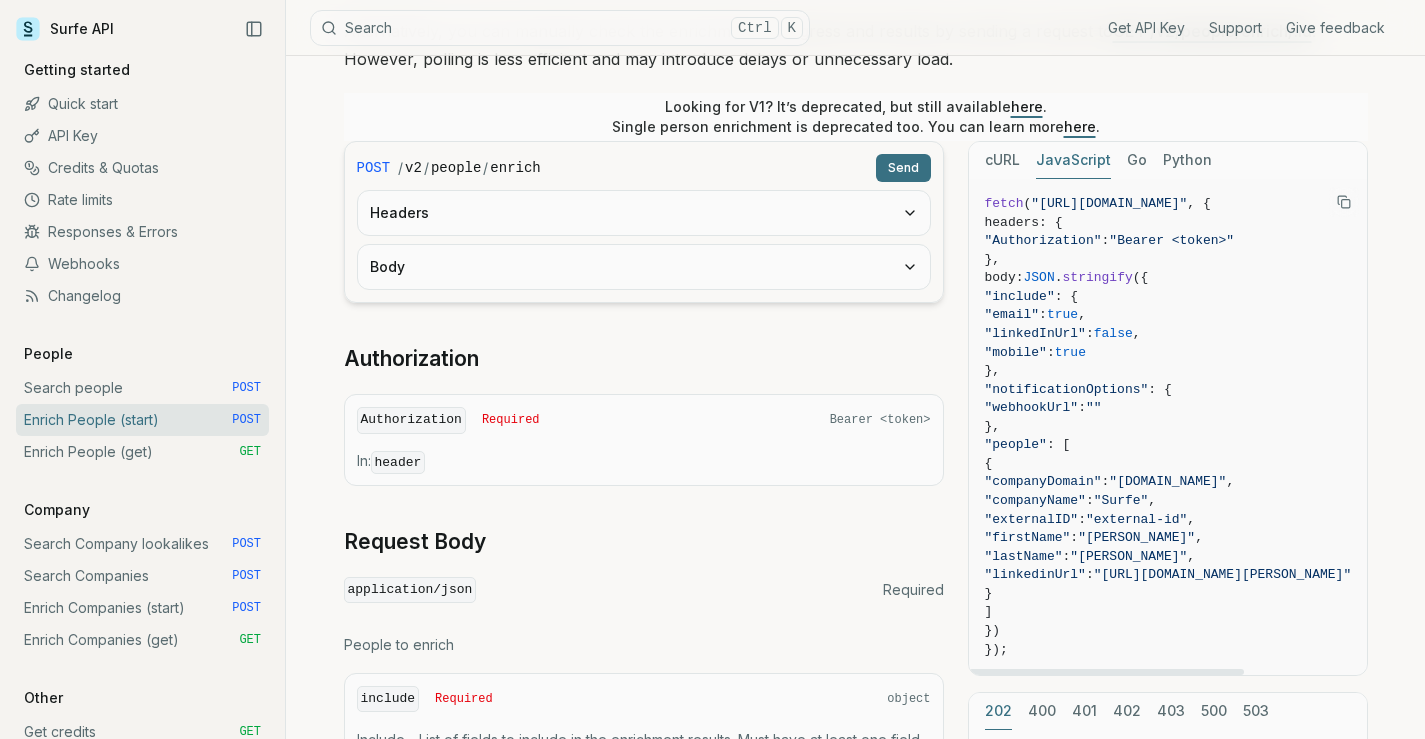 click at bounding box center [1344, 202] 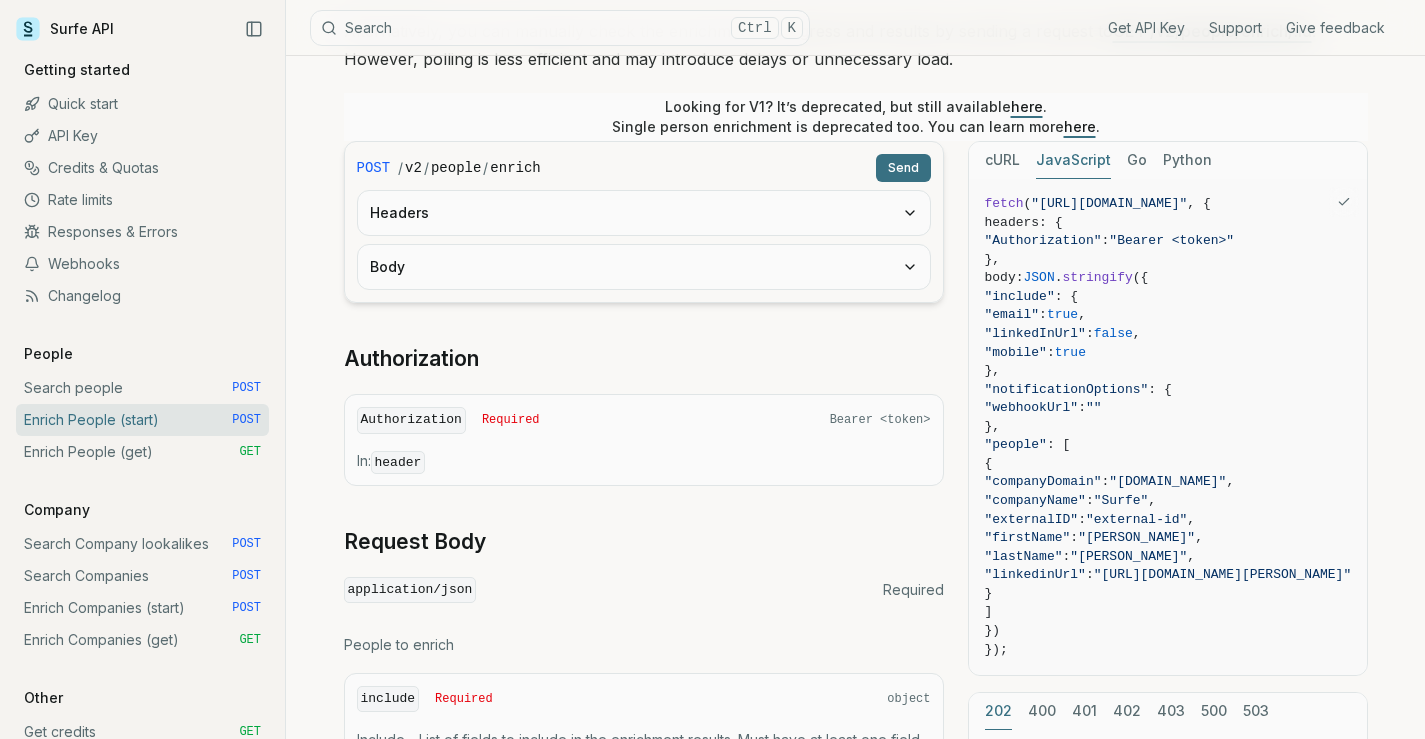 type 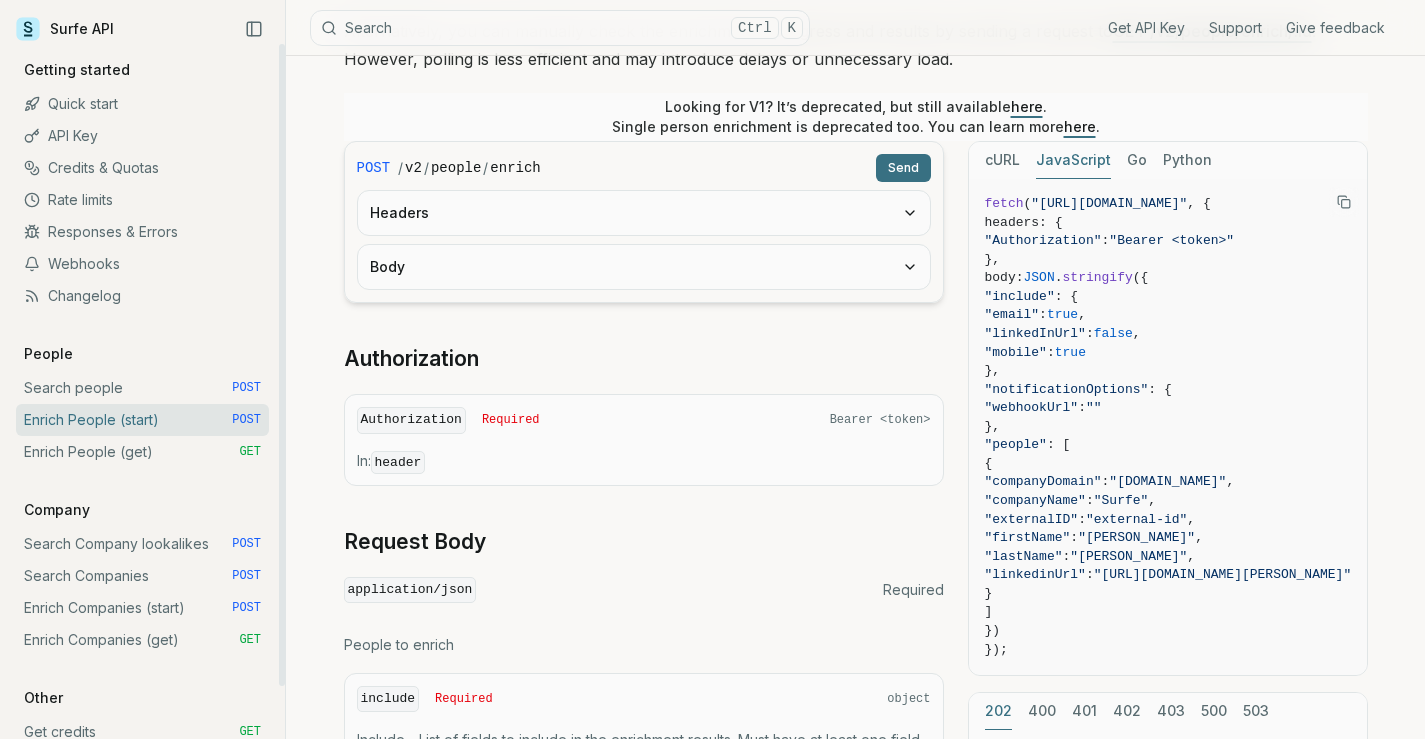 click on "Enrich People (get)   GET" at bounding box center (142, 452) 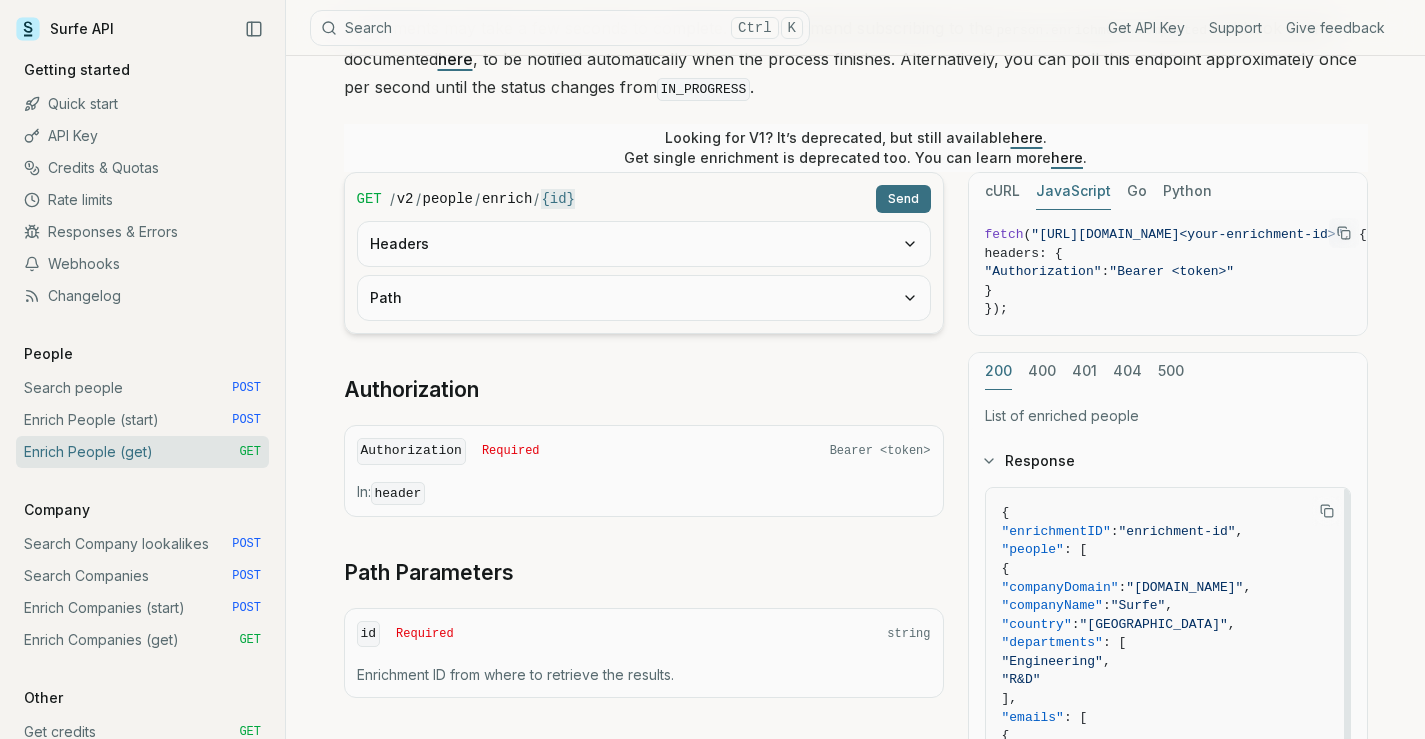 scroll, scrollTop: 300, scrollLeft: 0, axis: vertical 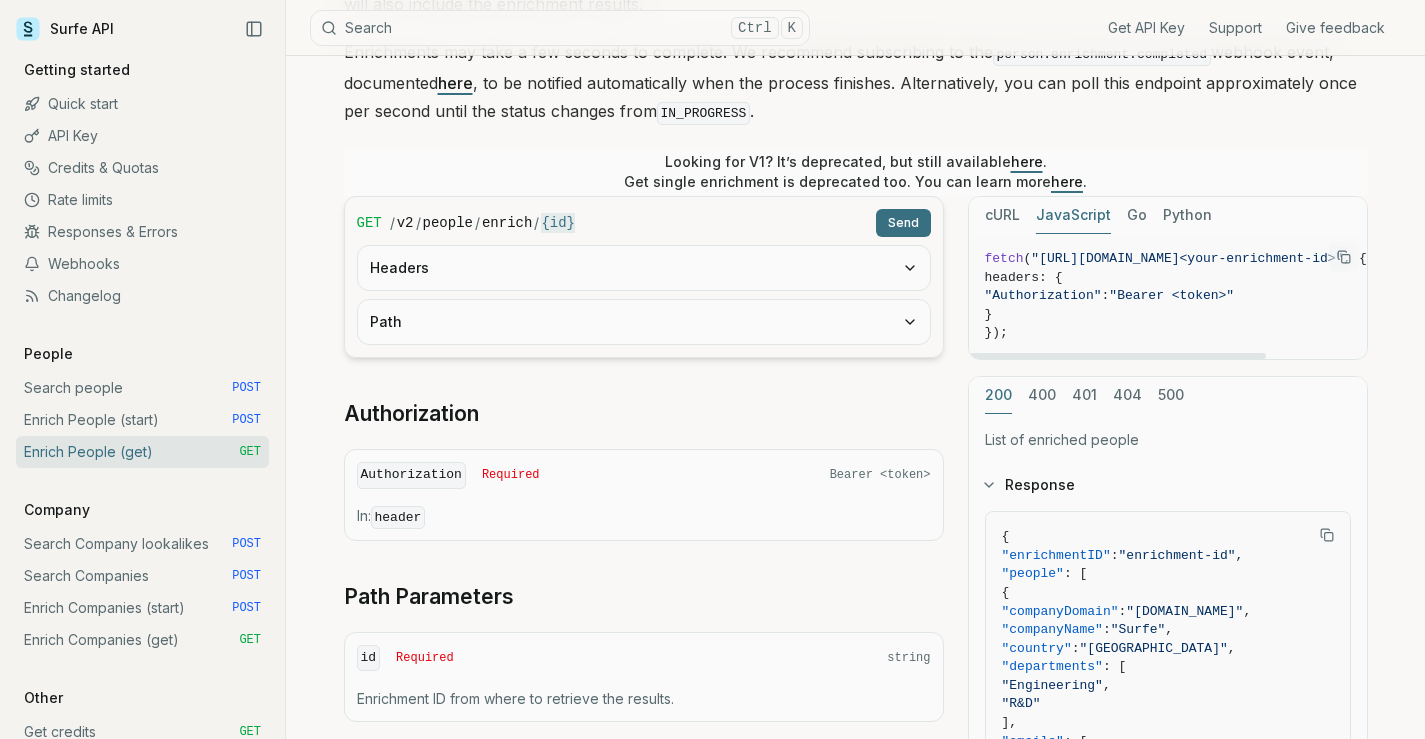 click at bounding box center [1344, 257] 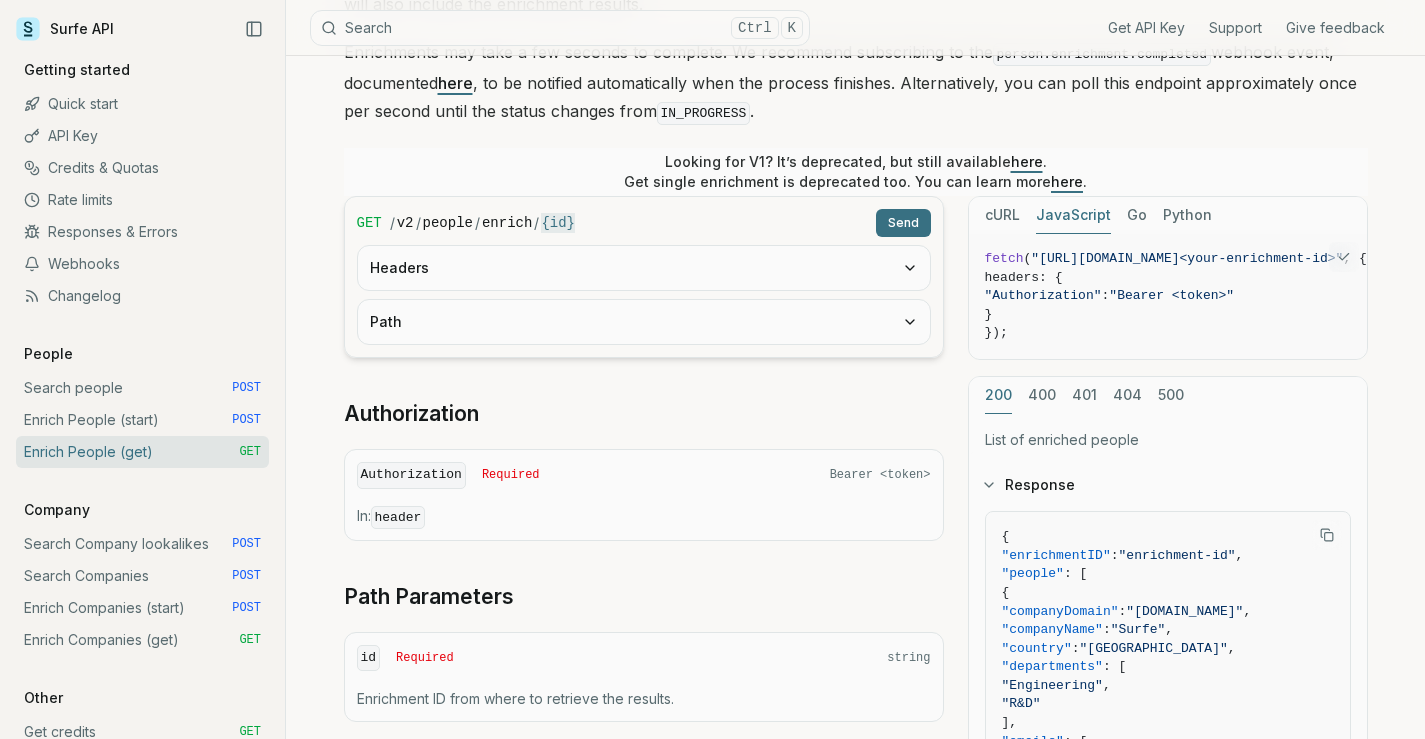 type 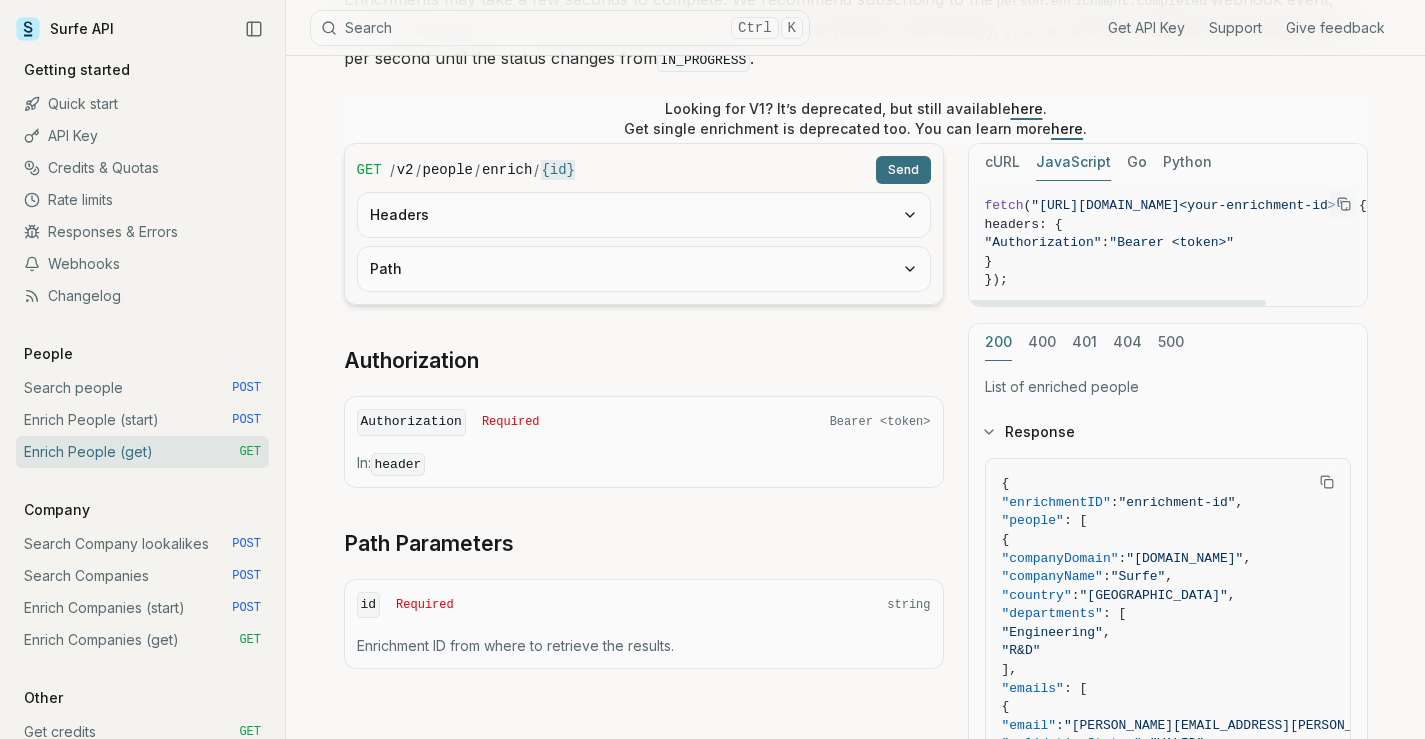 scroll, scrollTop: 300, scrollLeft: 0, axis: vertical 